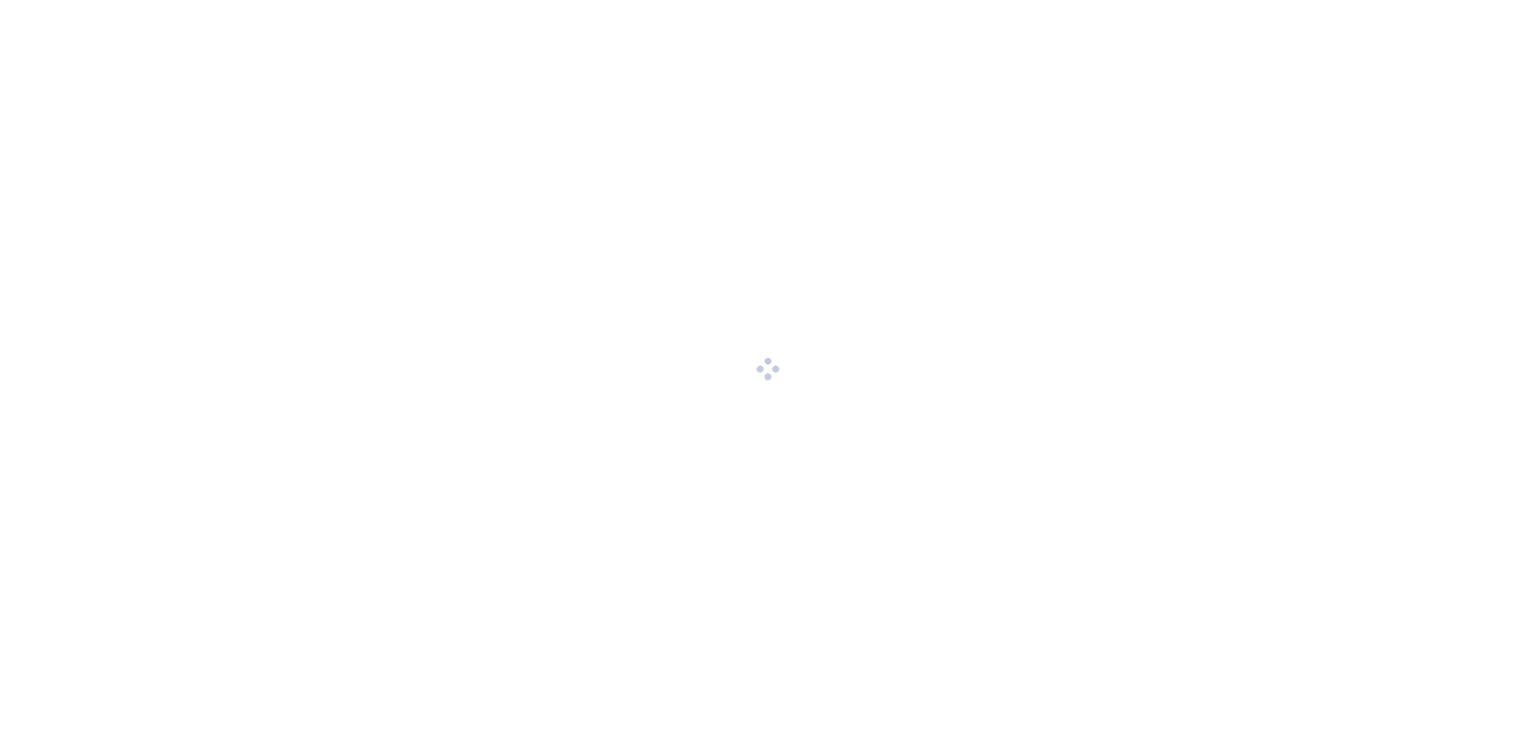 scroll, scrollTop: 0, scrollLeft: 0, axis: both 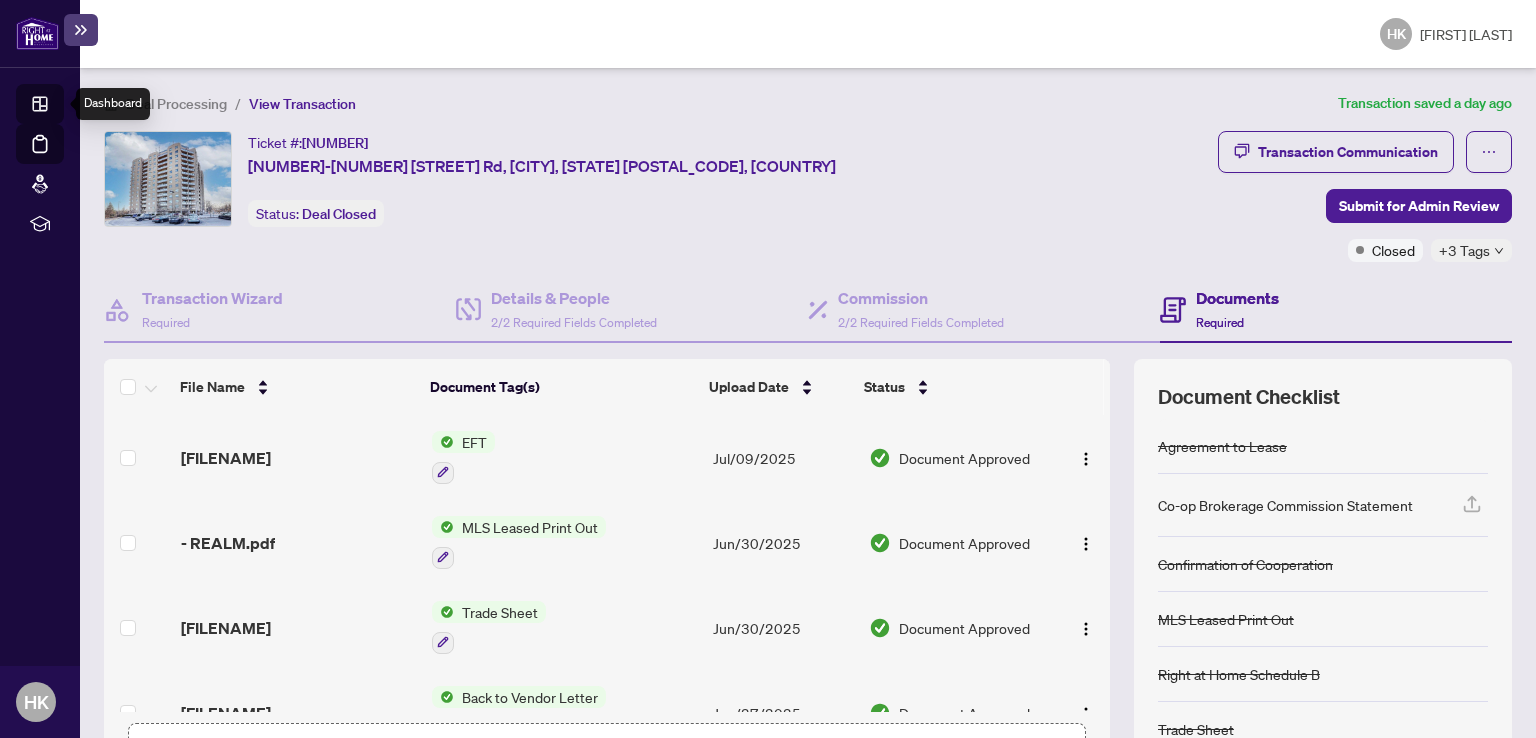 click on "Dashboard" at bounding box center (62, 107) 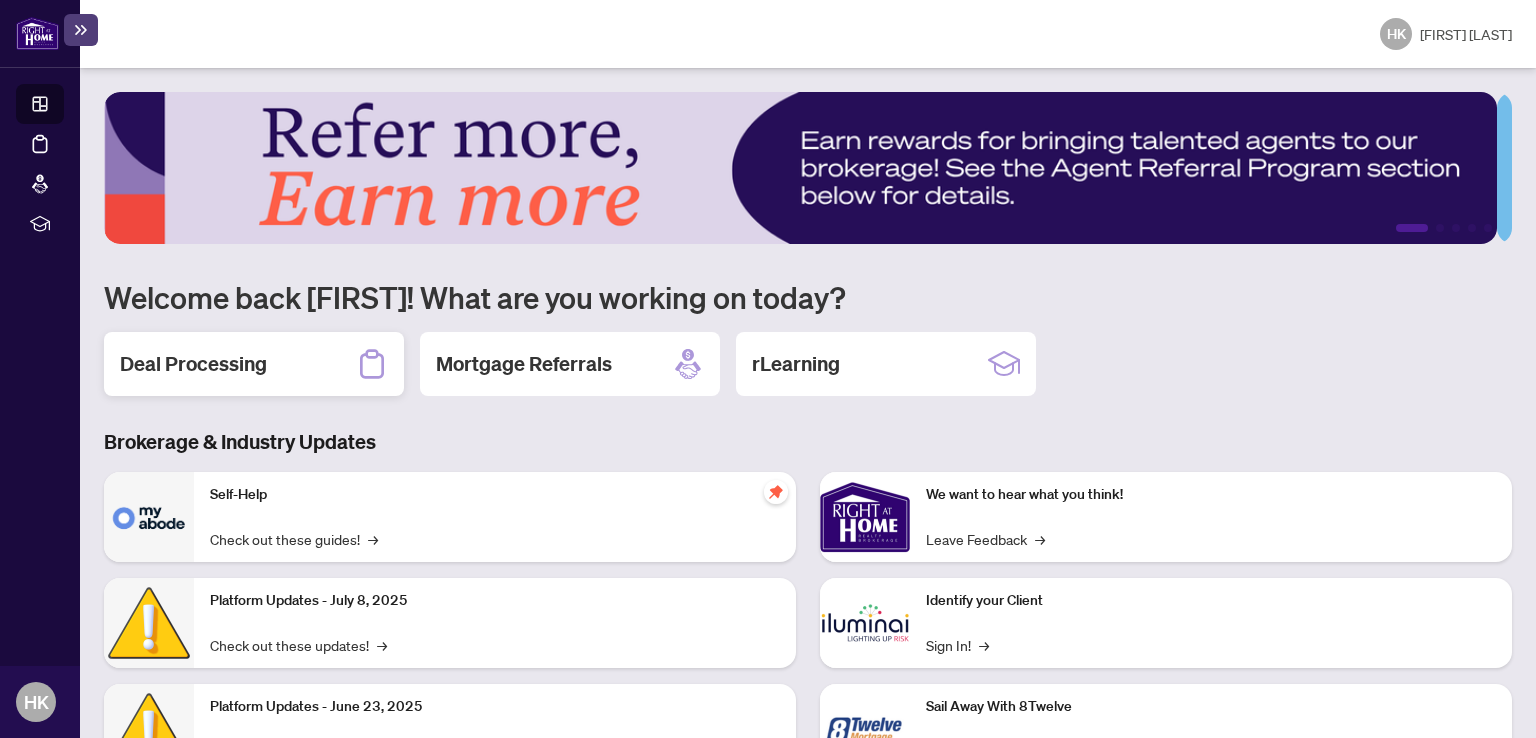 click on "Deal Processing" at bounding box center (193, 364) 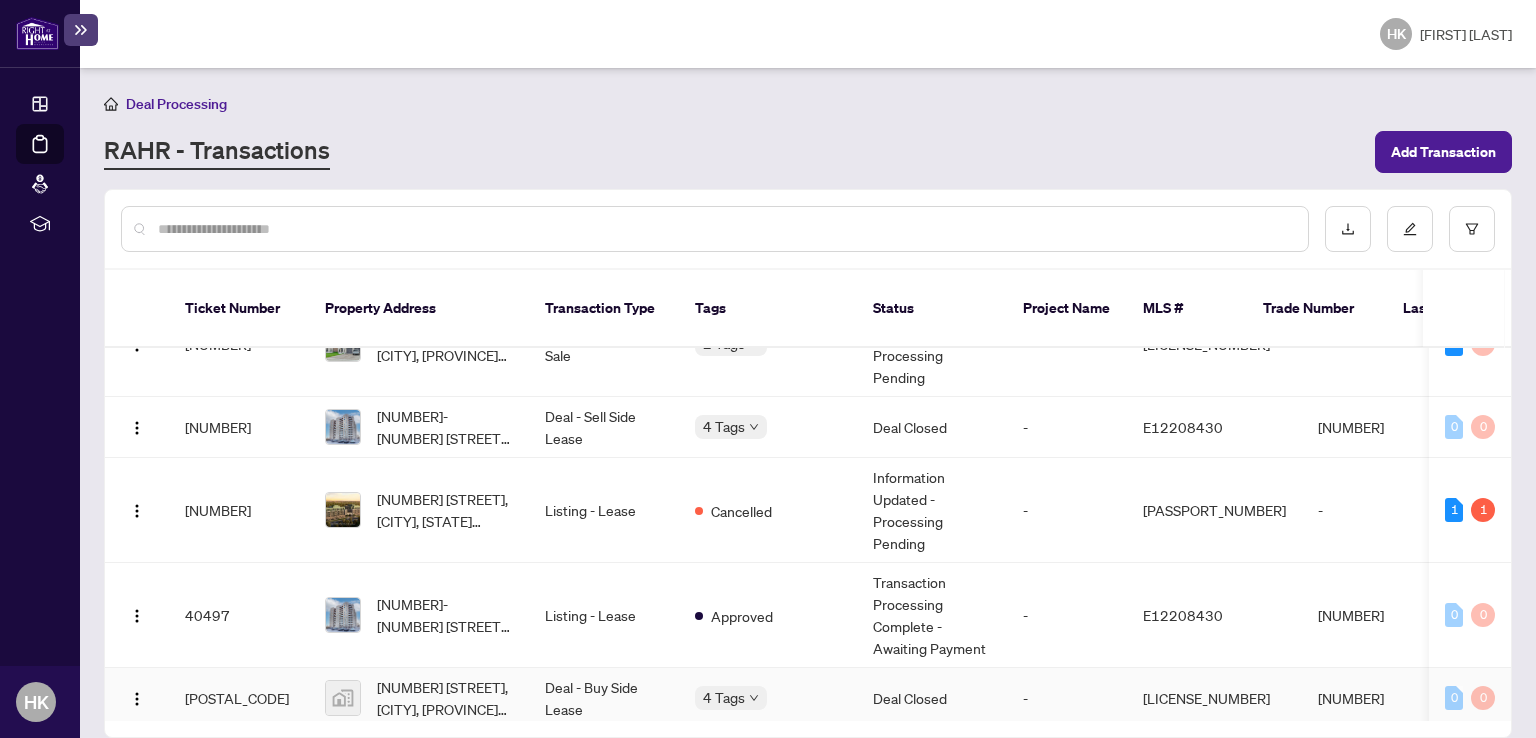 scroll, scrollTop: 300, scrollLeft: 0, axis: vertical 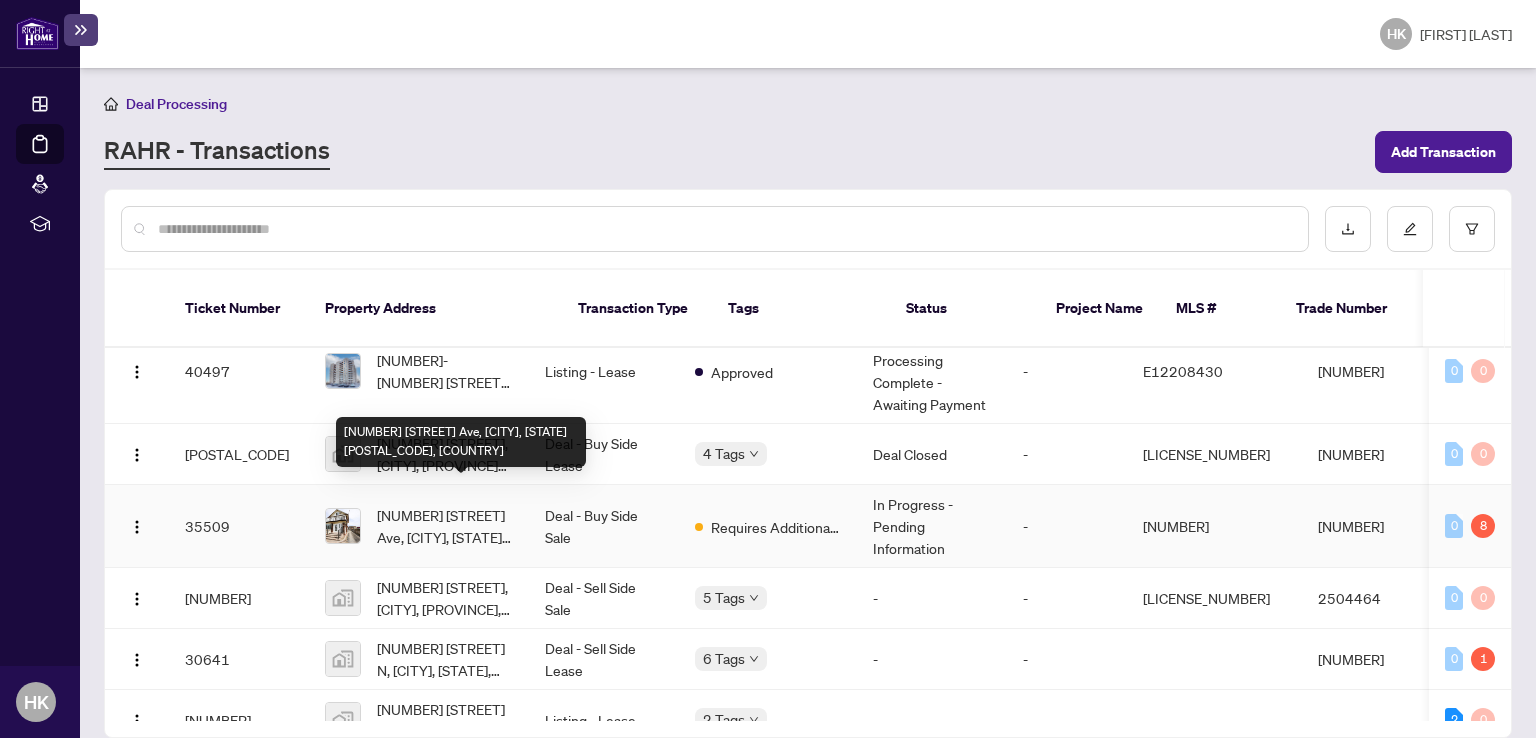 click on "[NUMBER] [STREET] Ave, [CITY], [STATE] [POSTAL_CODE], [COUNTRY]" at bounding box center (445, 526) 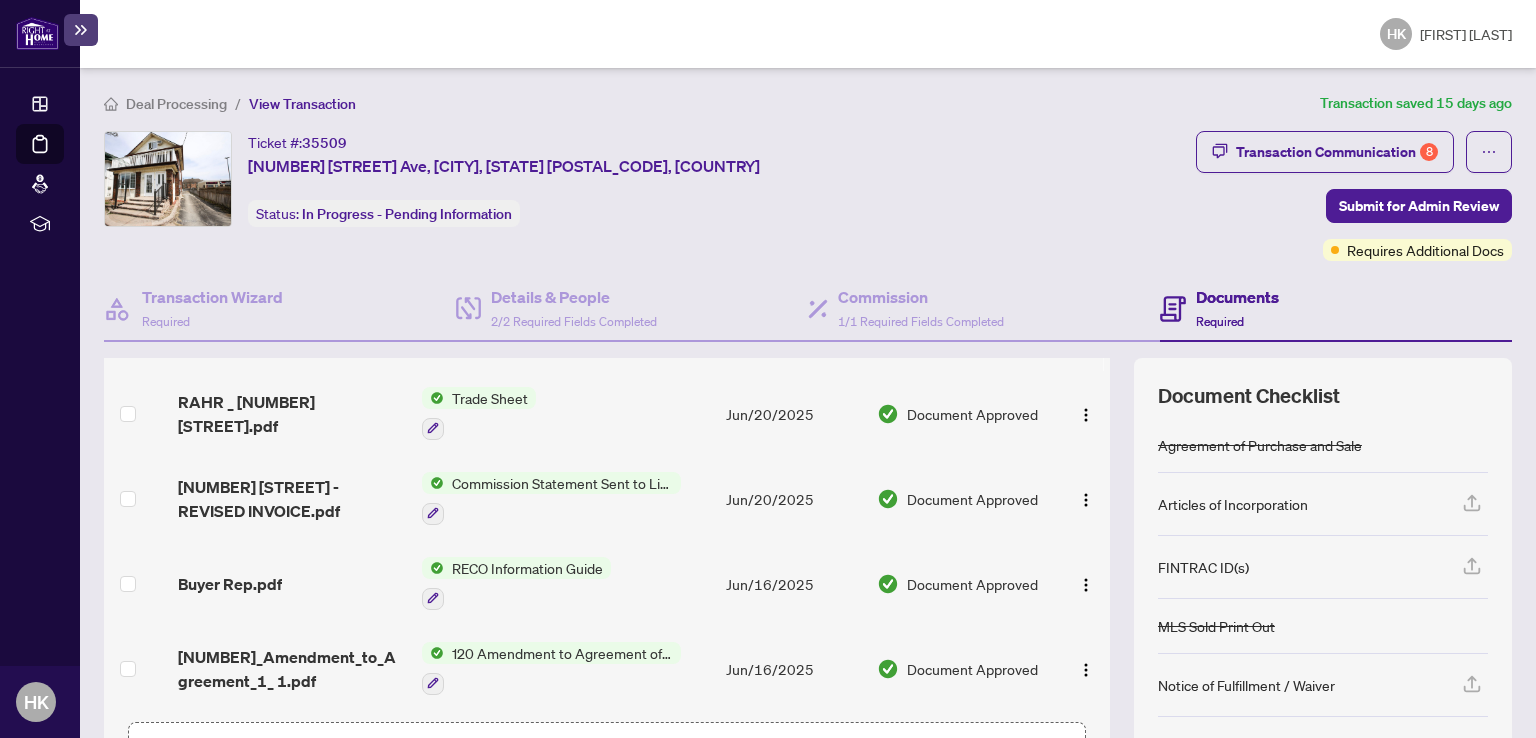 scroll, scrollTop: 0, scrollLeft: 0, axis: both 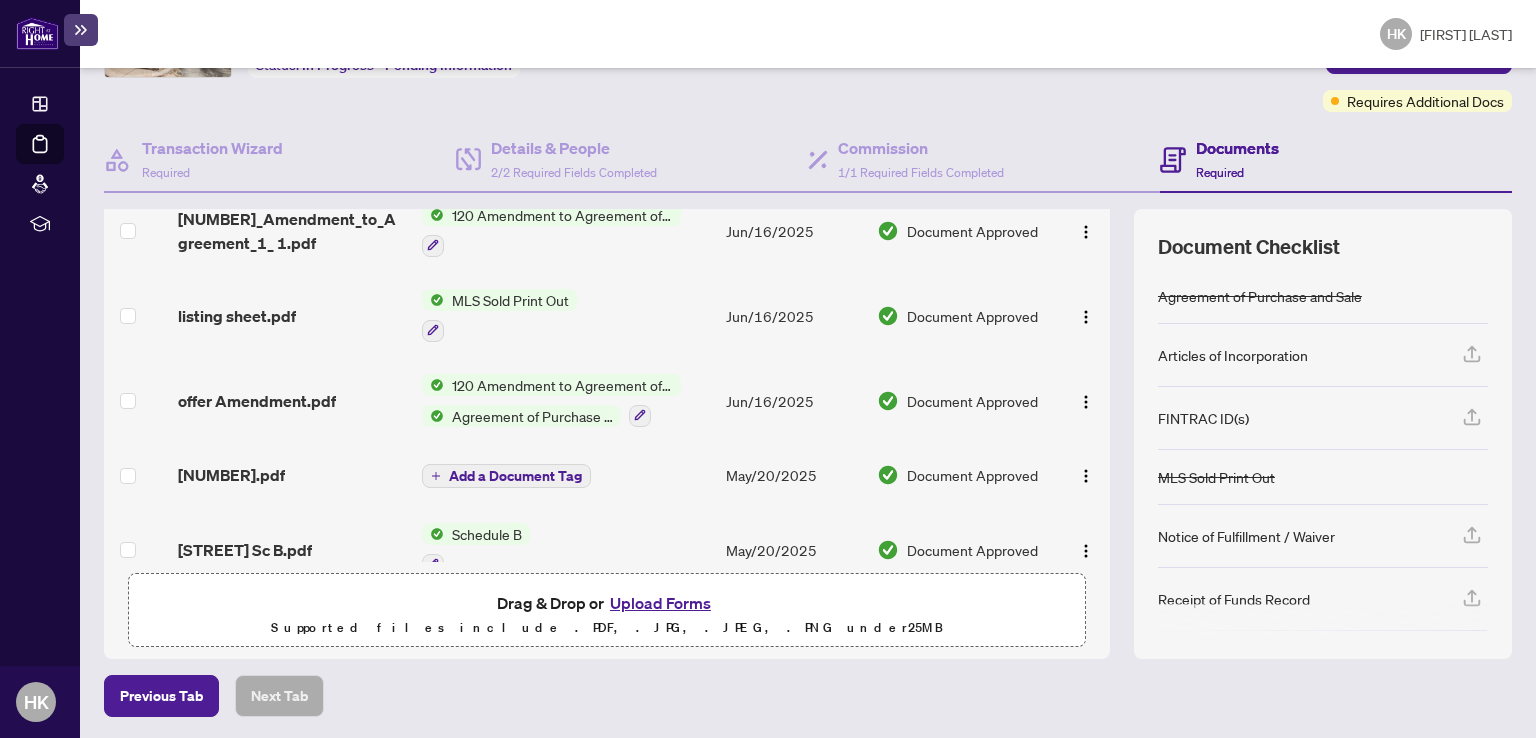click on "Agreement of Purchase and Sale" at bounding box center (532, 416) 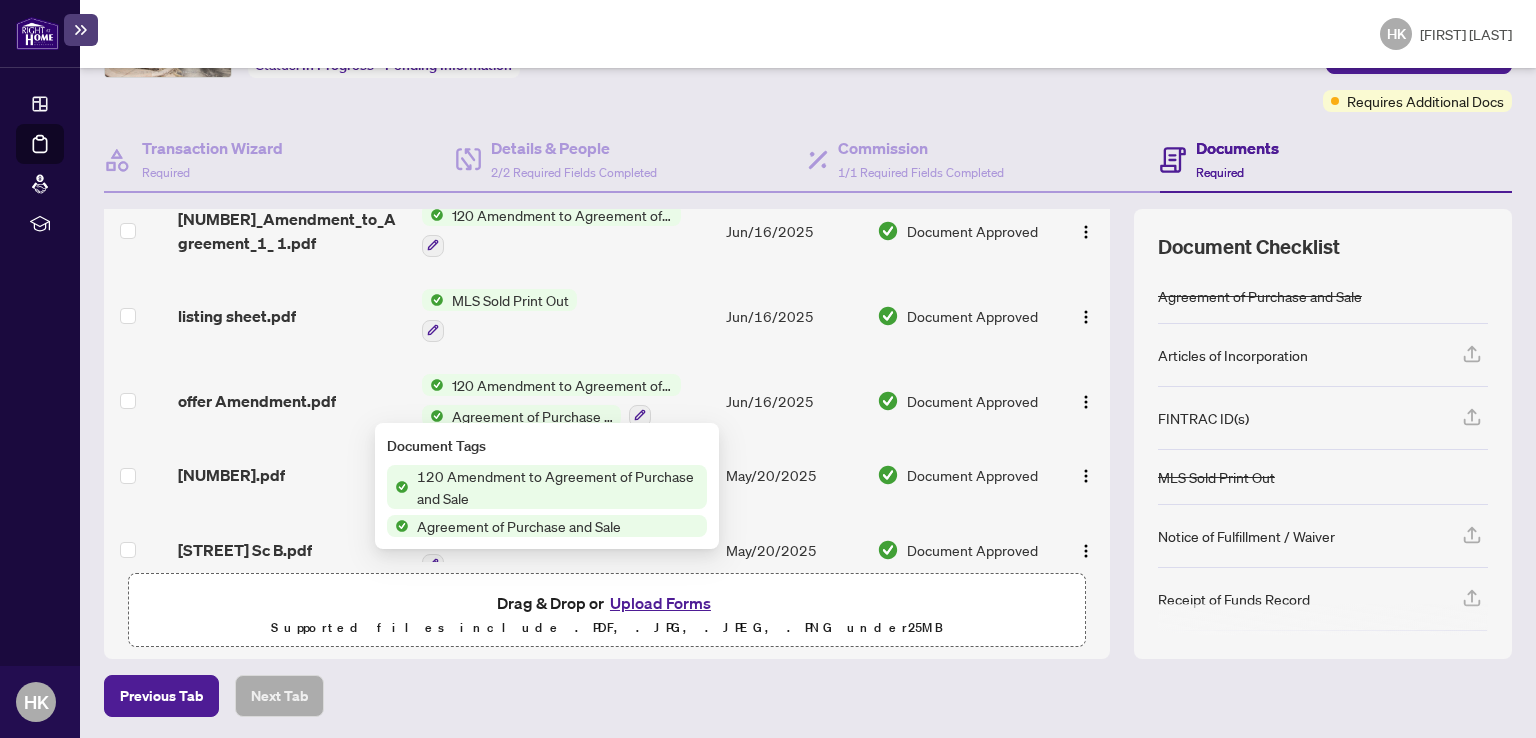 click on "120 Amendment to Agreement of Purchase and Sale" at bounding box center [558, 487] 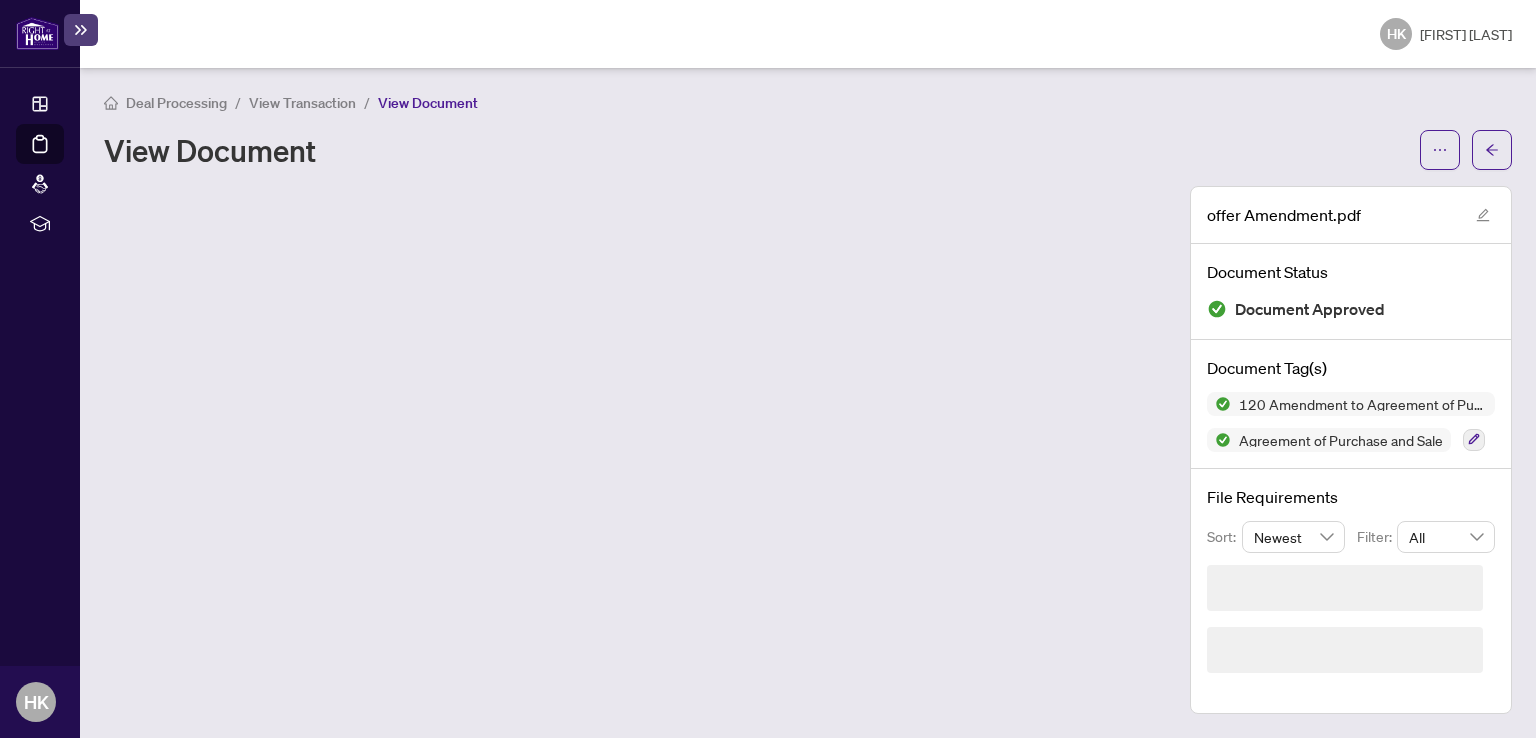 scroll, scrollTop: 0, scrollLeft: 0, axis: both 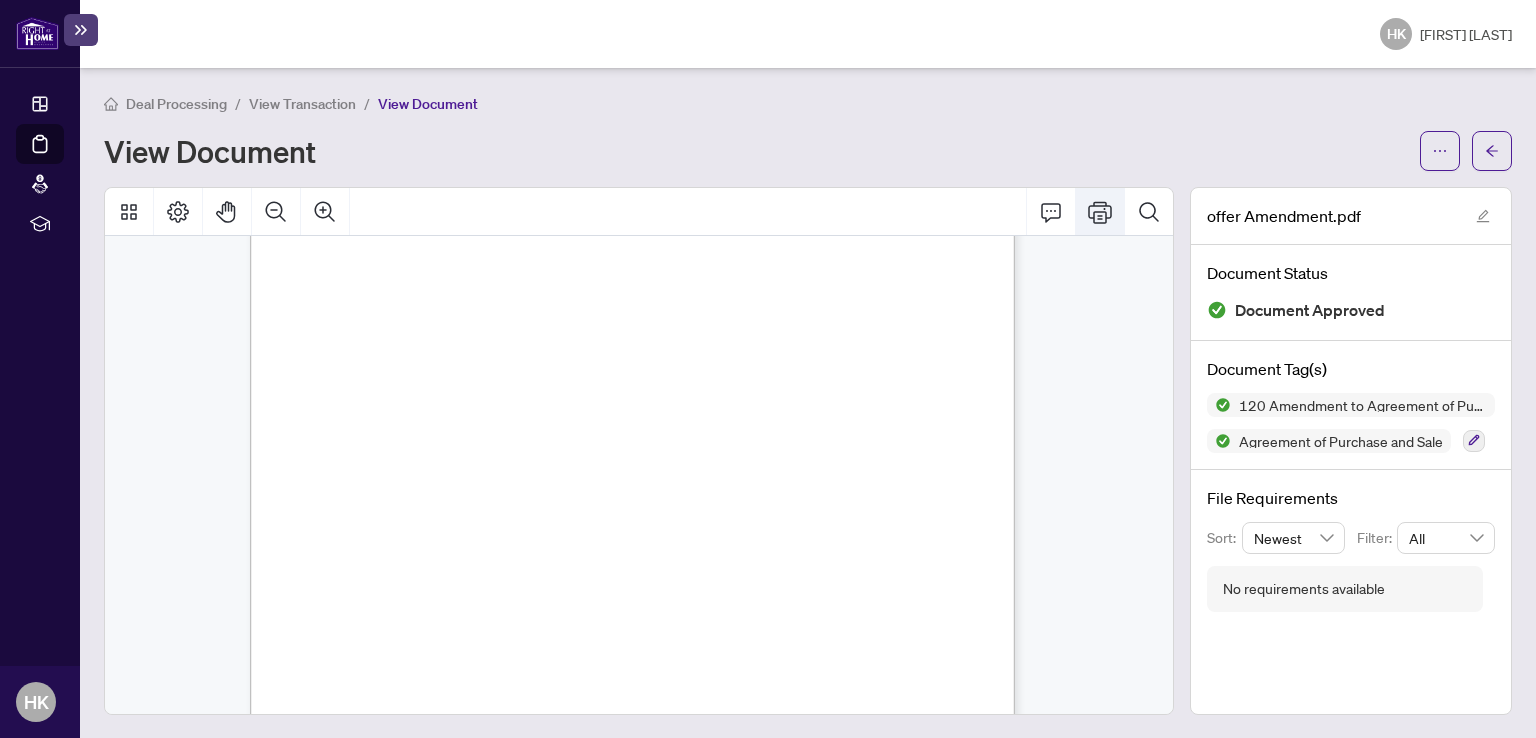 click 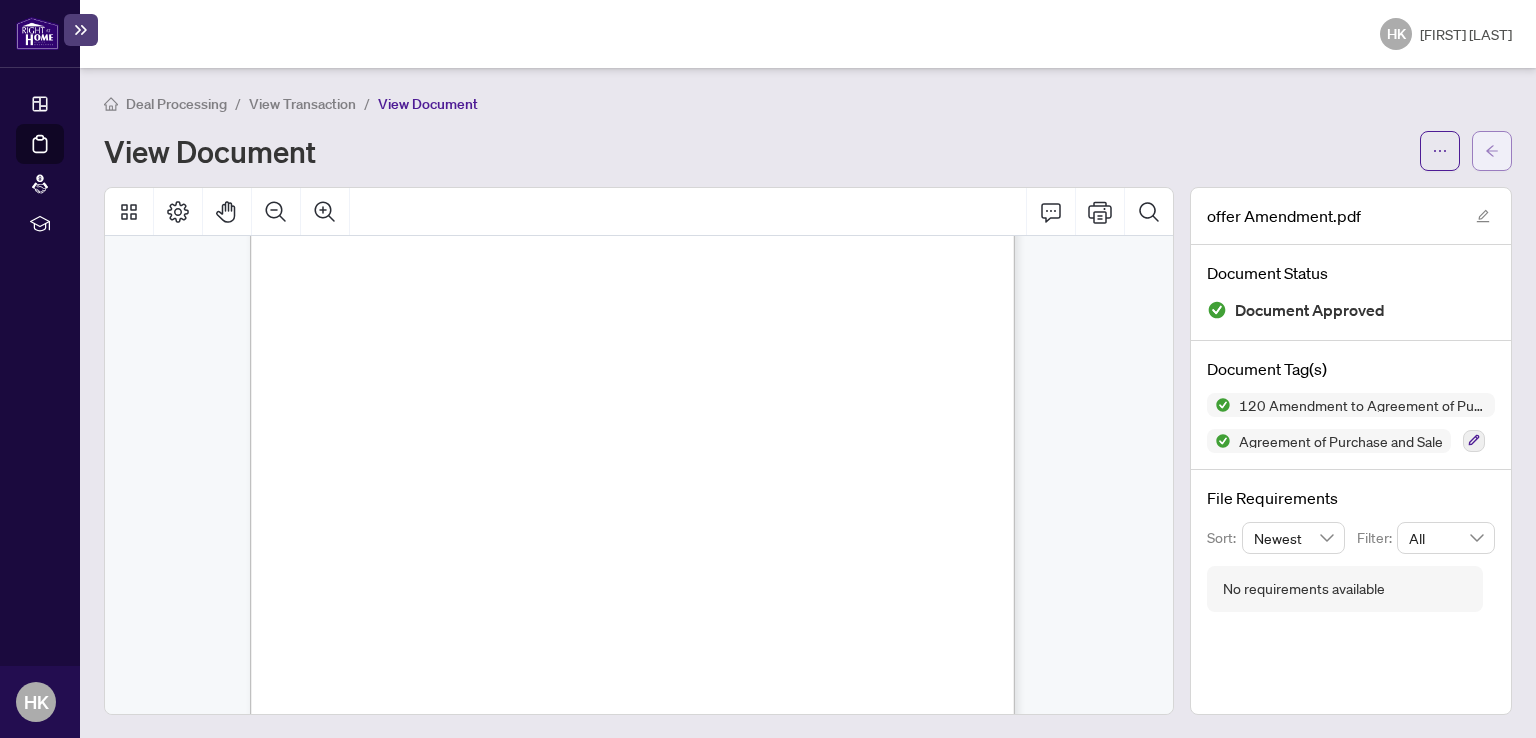 click at bounding box center [1492, 151] 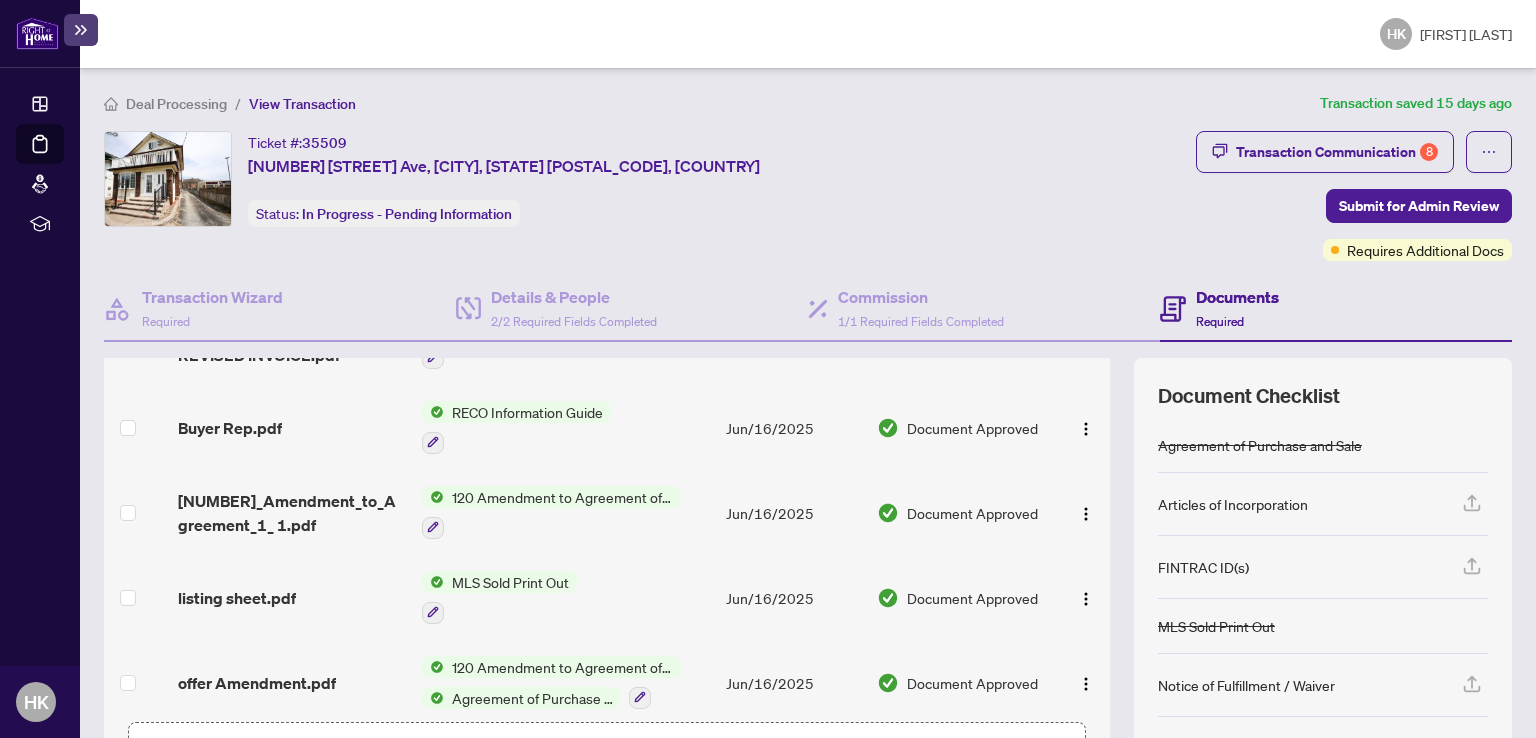 scroll, scrollTop: 200, scrollLeft: 0, axis: vertical 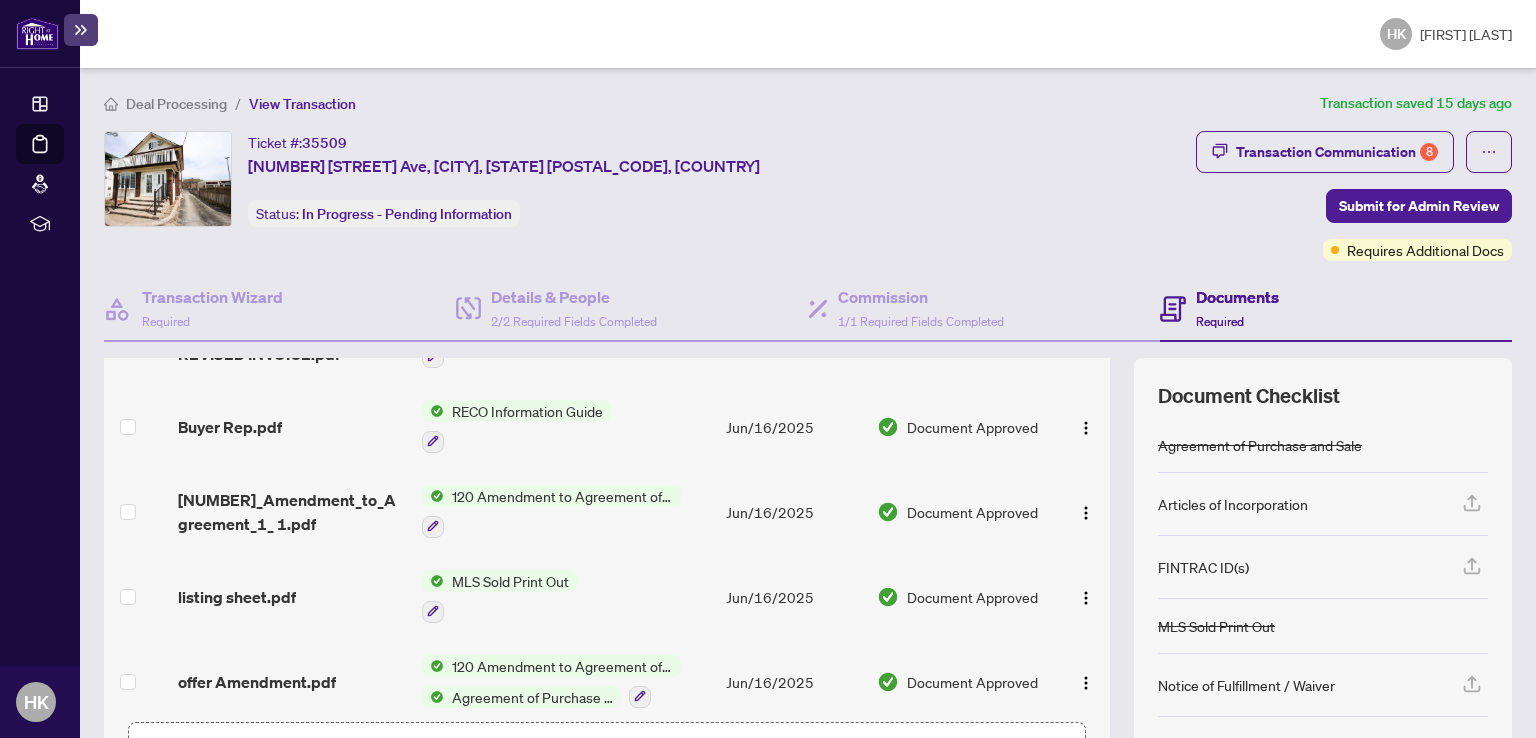 click on "120 Amendment to Agreement of Purchase and Sale" at bounding box center (562, 496) 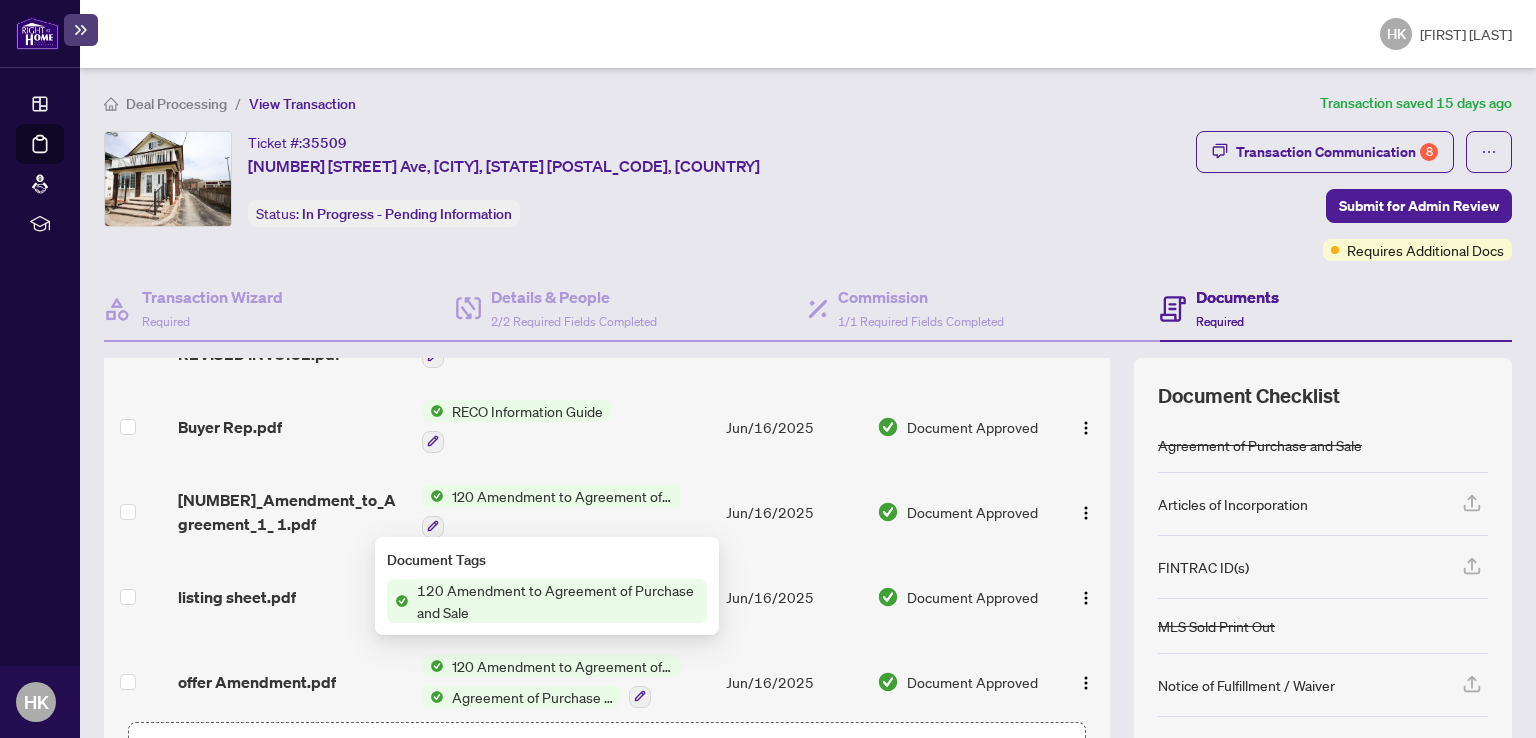 click on "120 Amendment to Agreement of Purchase and Sale" at bounding box center [558, 601] 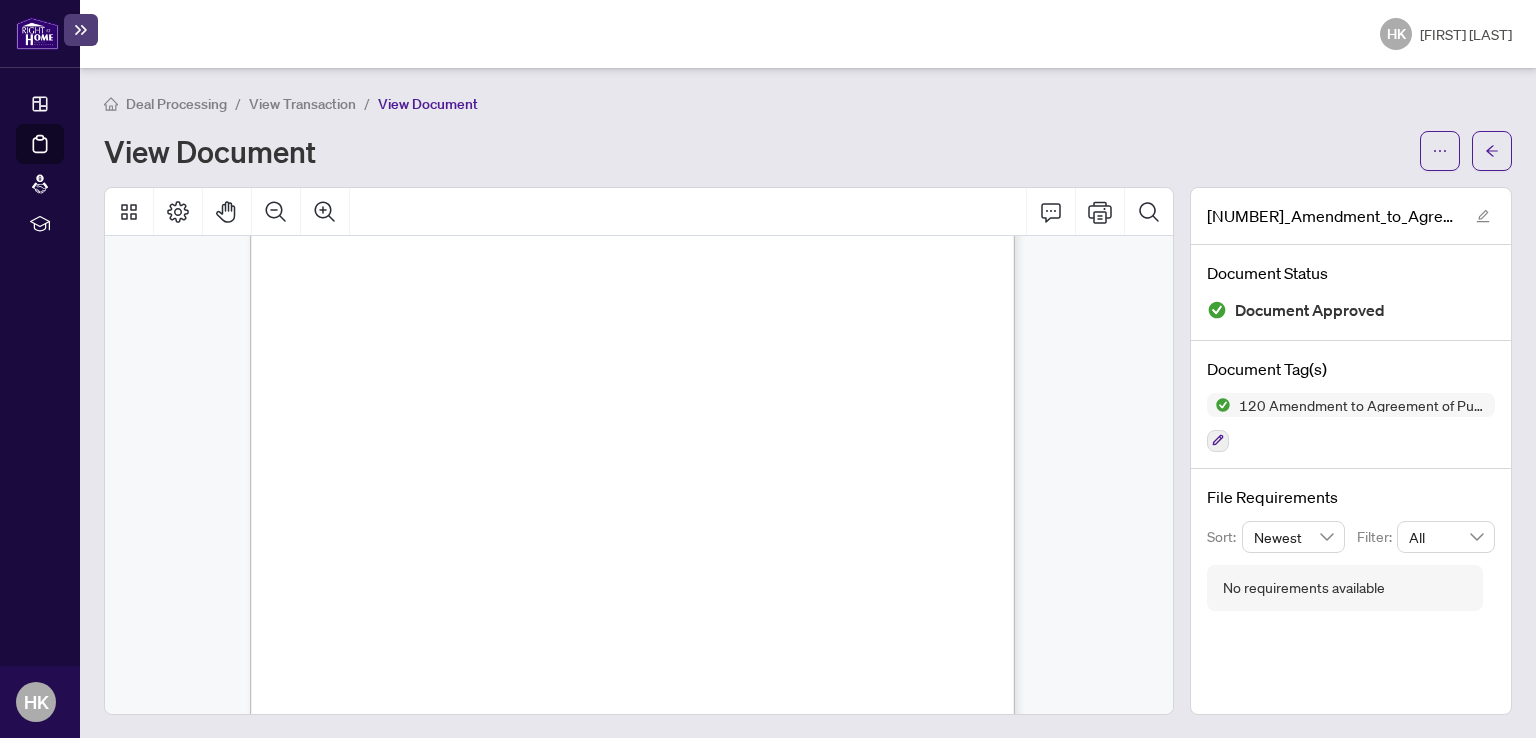 scroll, scrollTop: 2100, scrollLeft: 0, axis: vertical 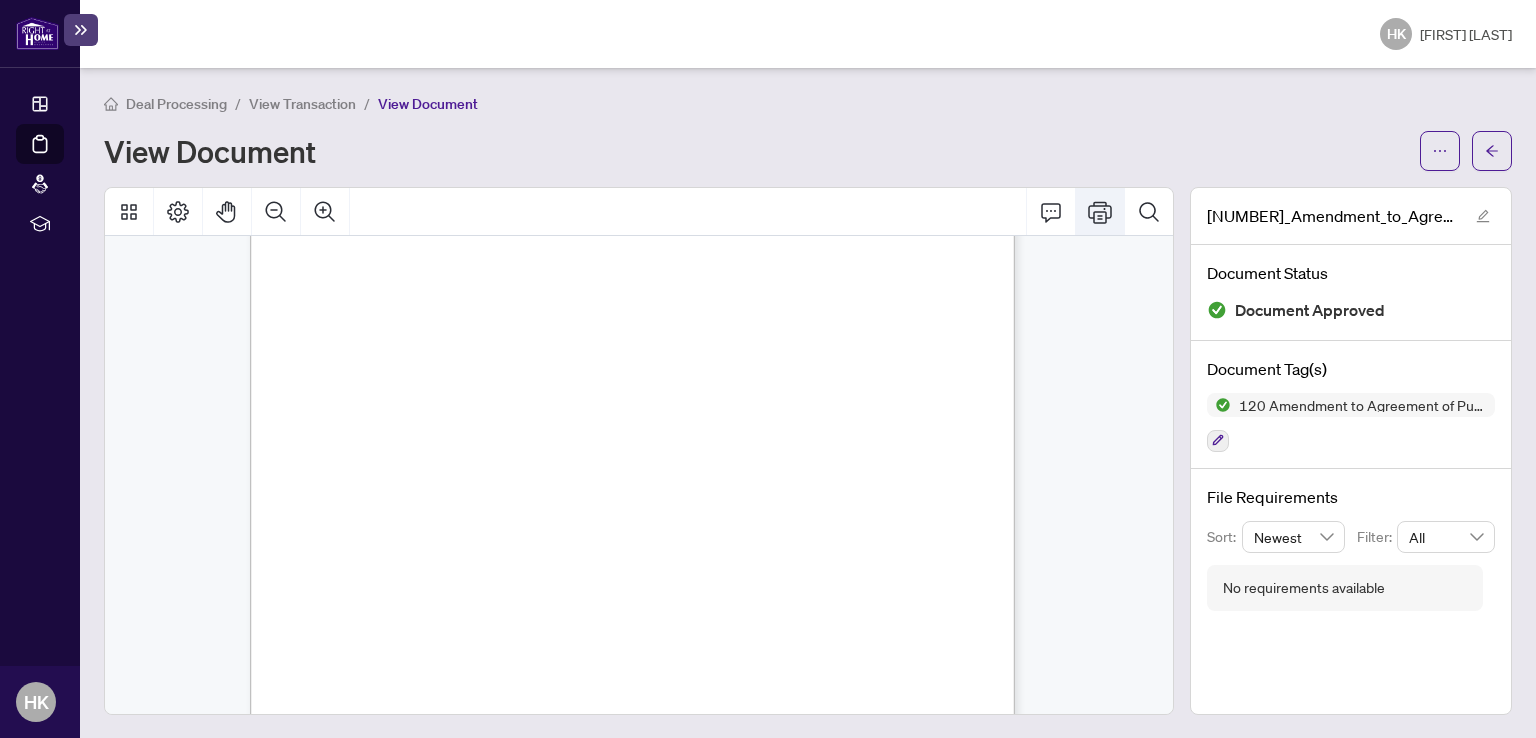 click 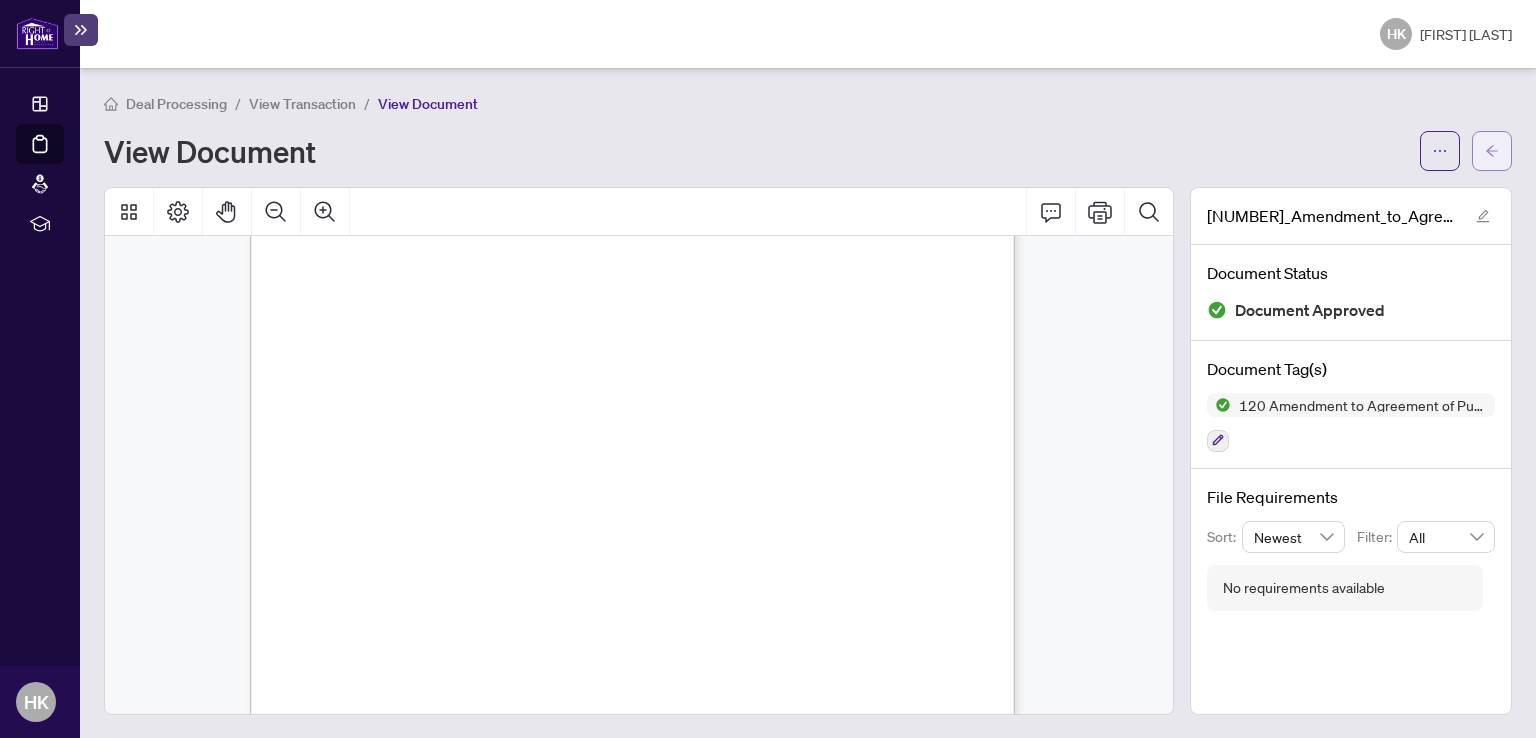 click 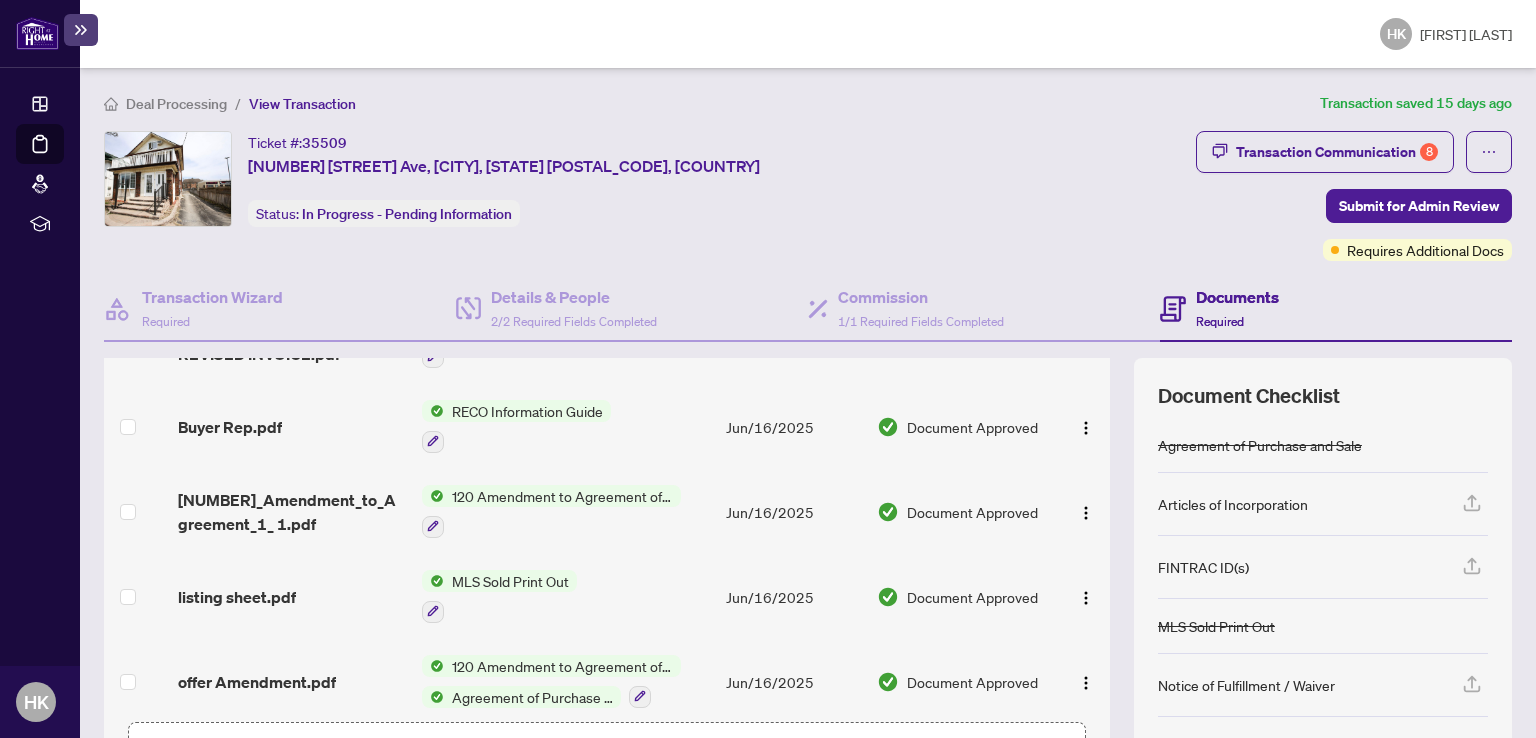scroll, scrollTop: 300, scrollLeft: 0, axis: vertical 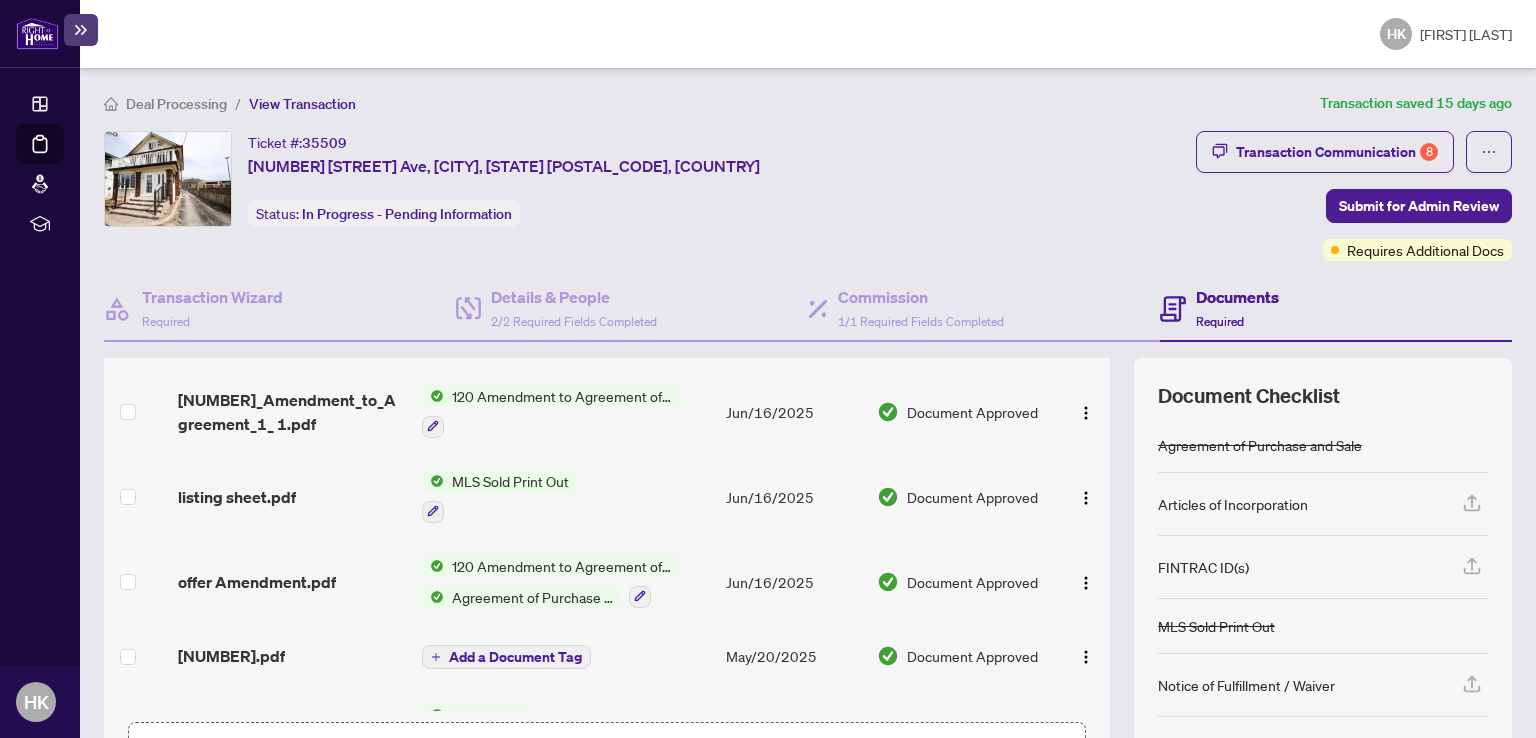 click on "MLS Sold Print Out" at bounding box center [510, 481] 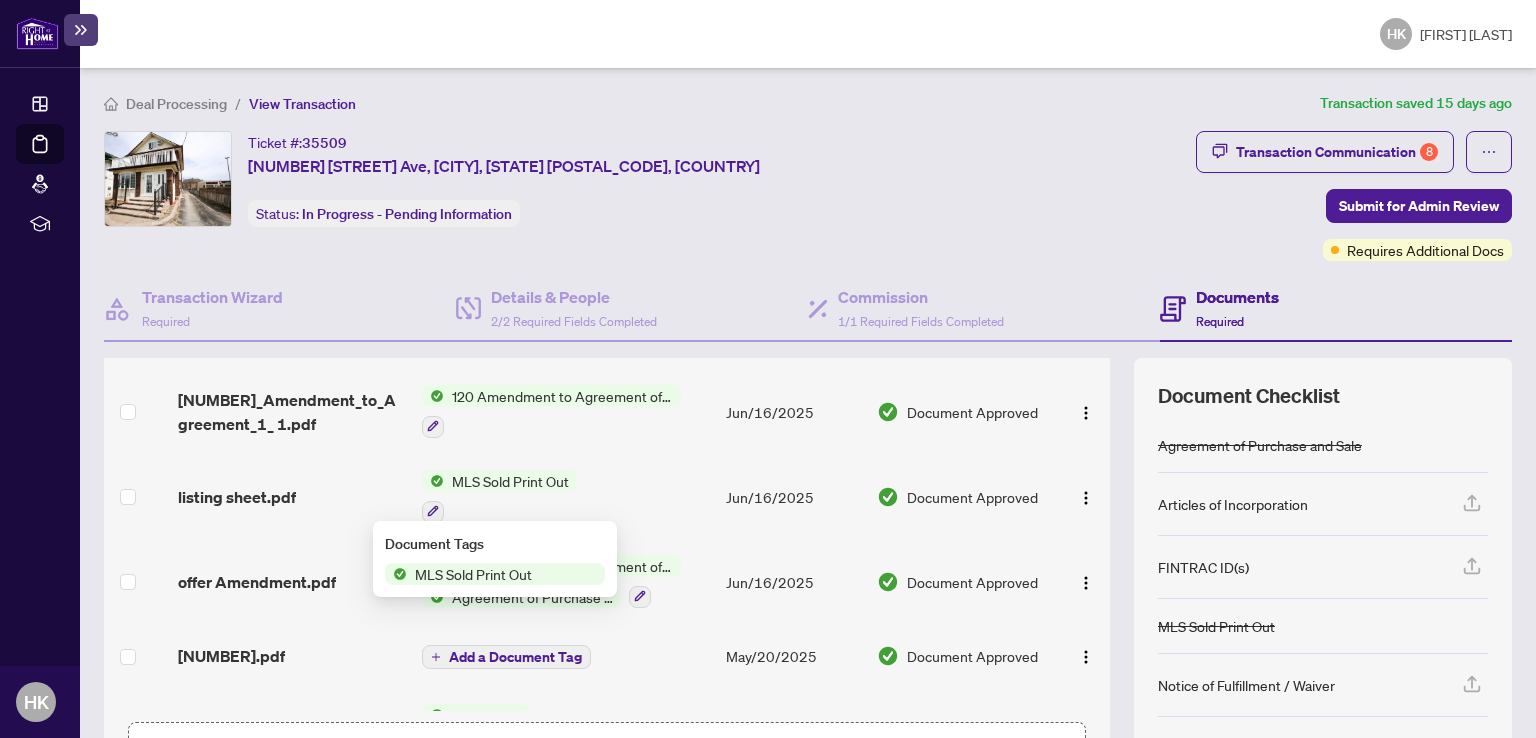 click on "MLS Sold Print Out" at bounding box center (510, 481) 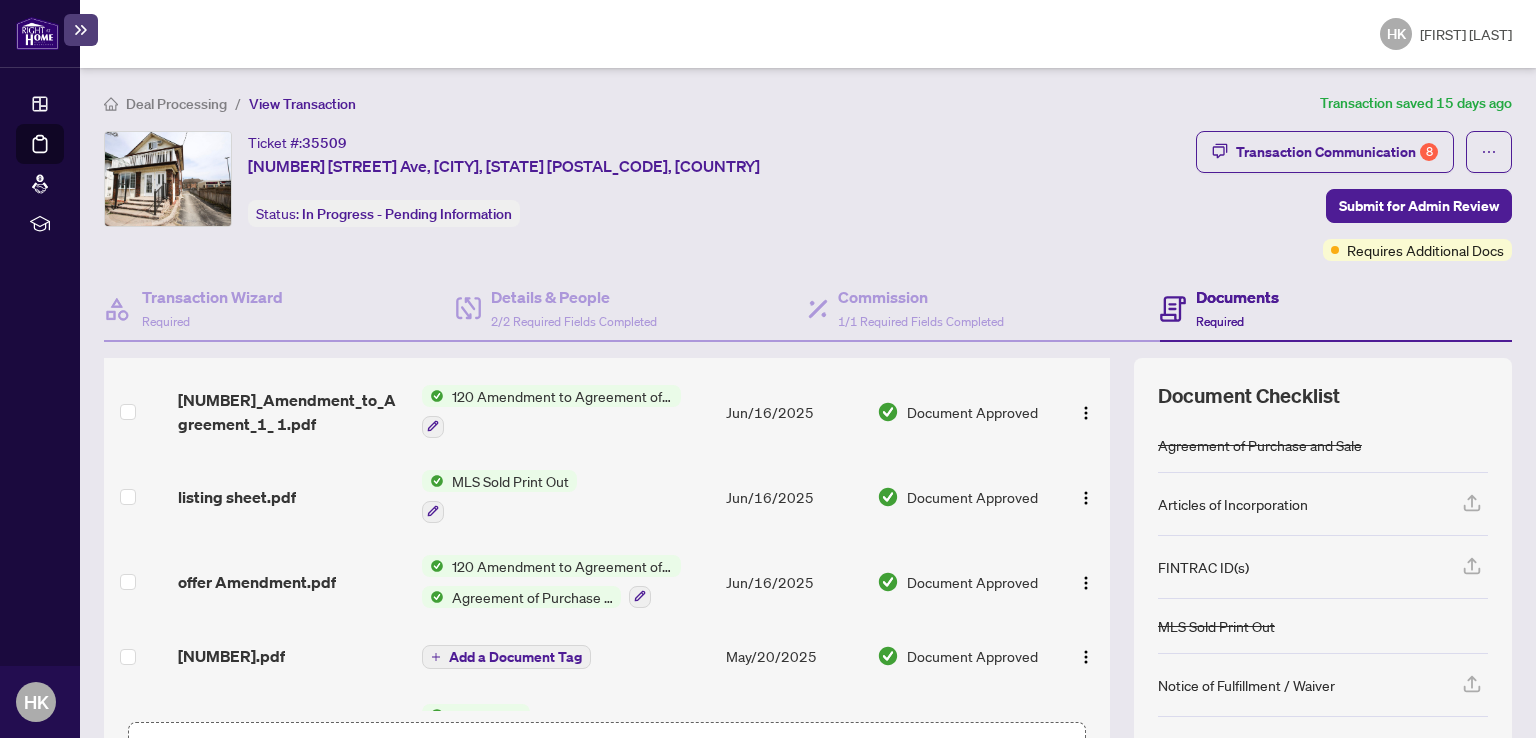 click on "MLS Sold Print Out" at bounding box center [510, 481] 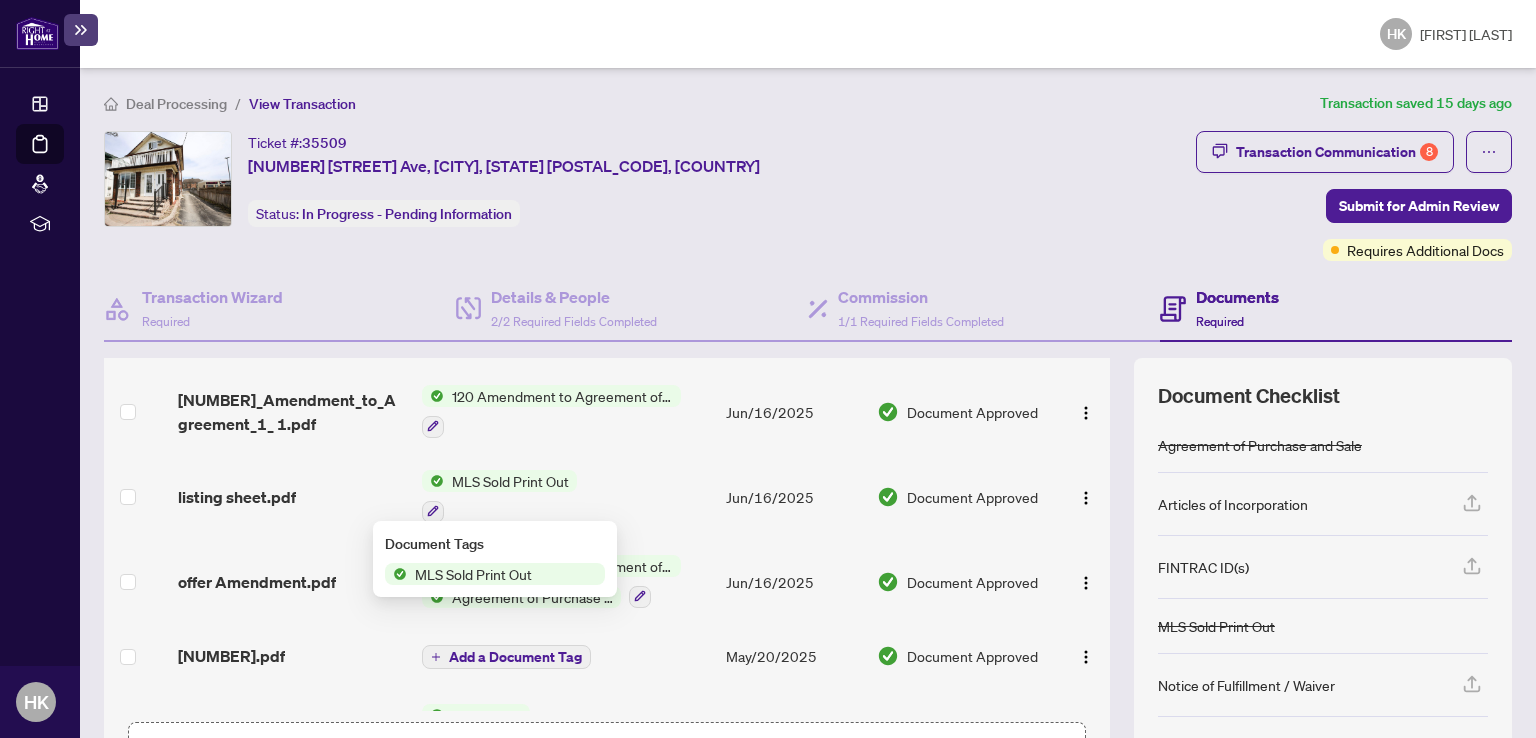 click on "MLS Sold Print Out" at bounding box center (473, 574) 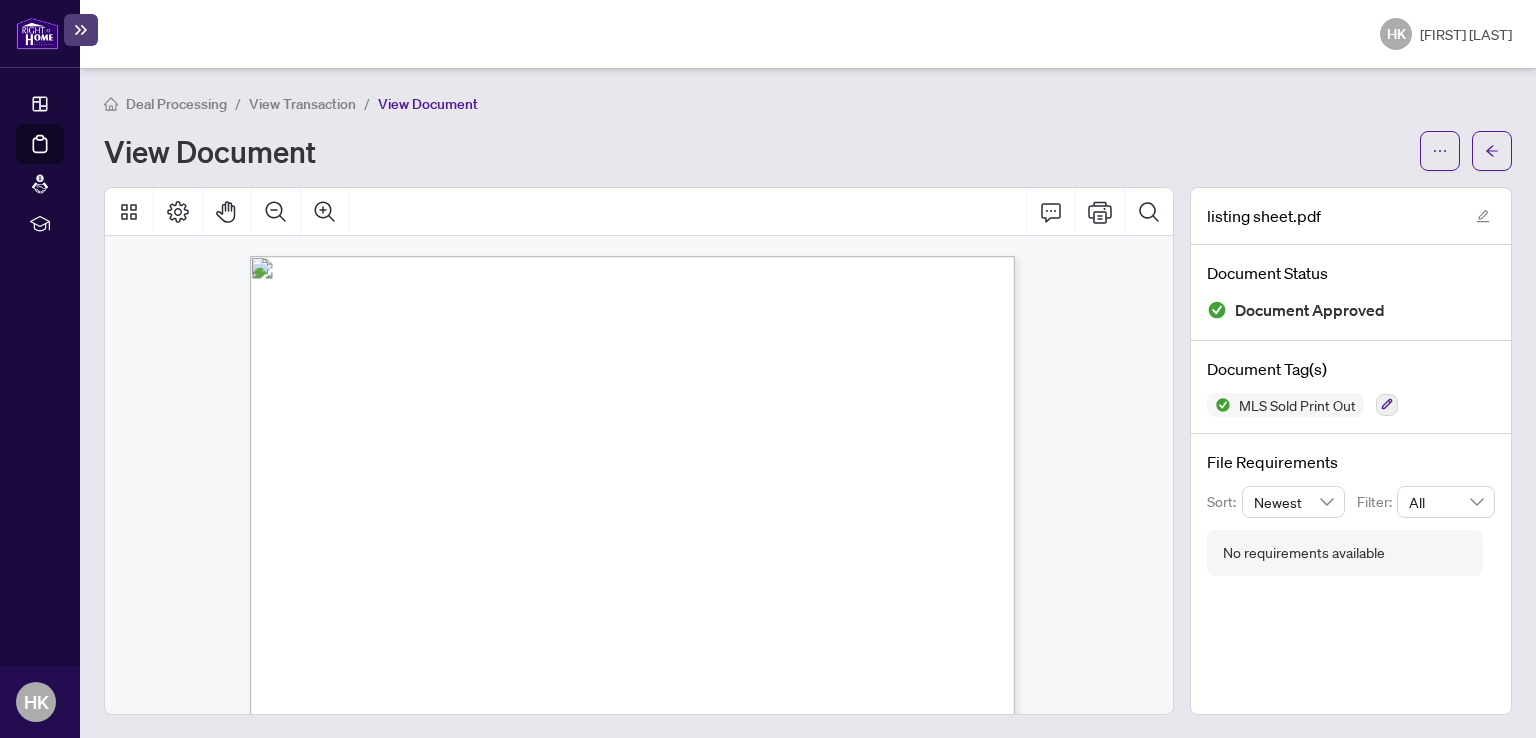 scroll, scrollTop: 100, scrollLeft: 0, axis: vertical 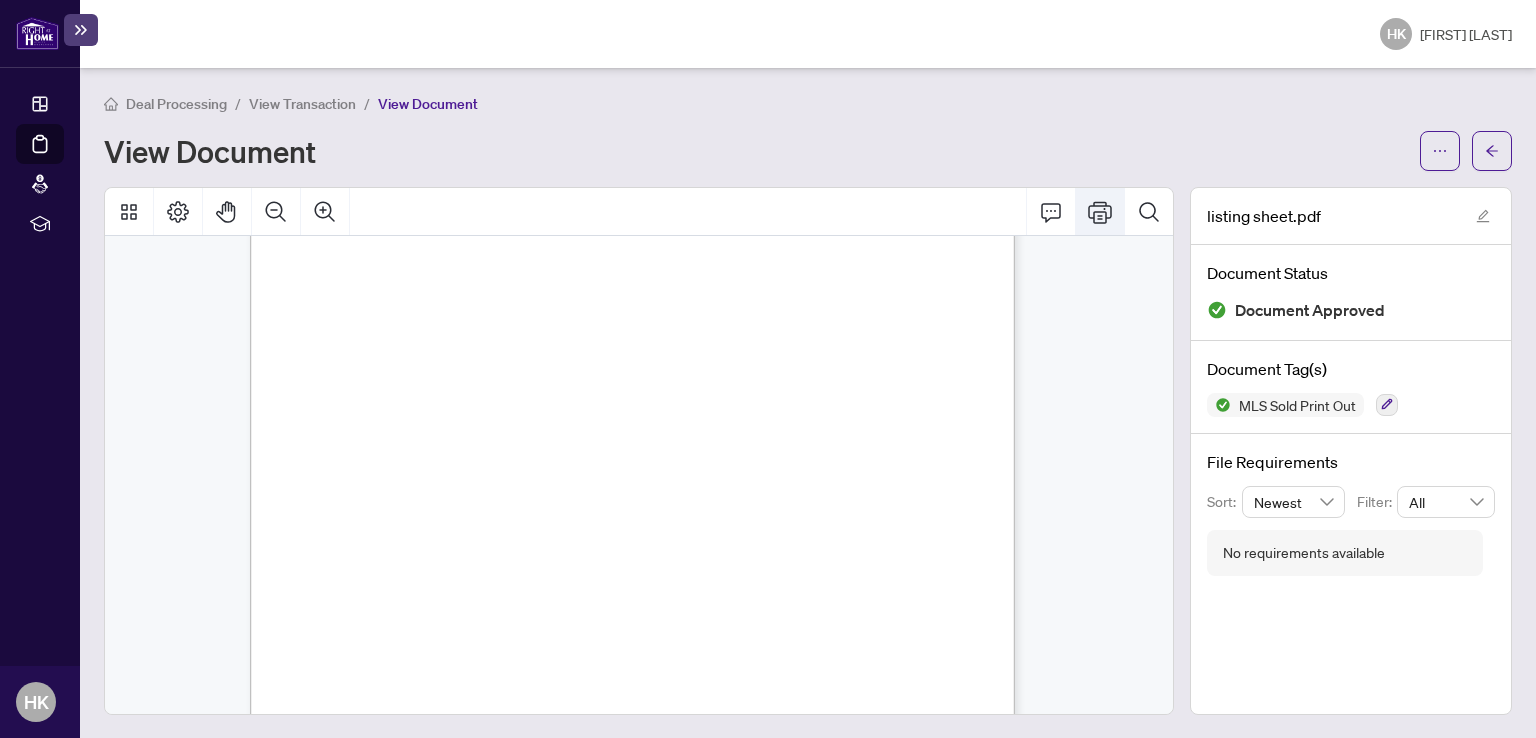 click at bounding box center (1100, 212) 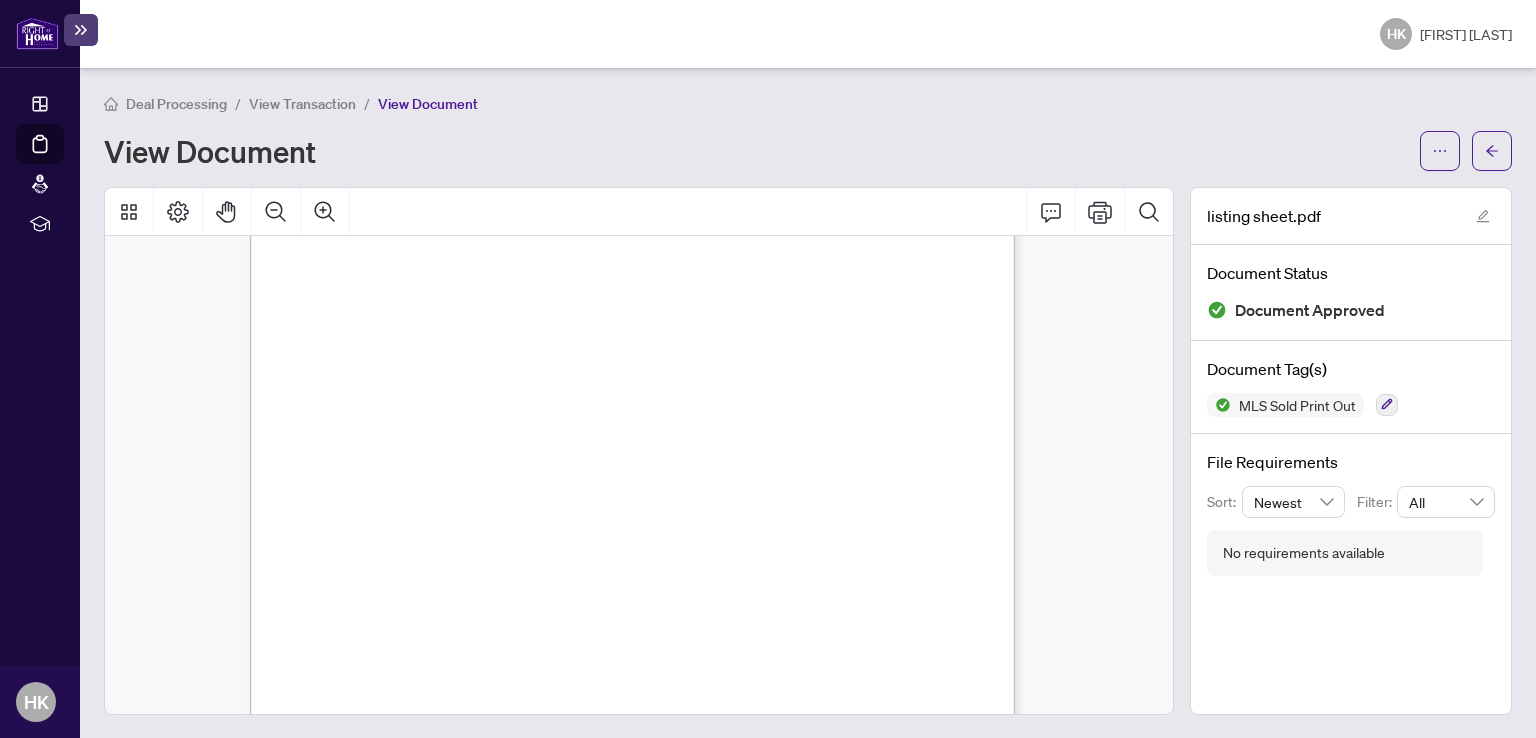 scroll, scrollTop: 900, scrollLeft: 0, axis: vertical 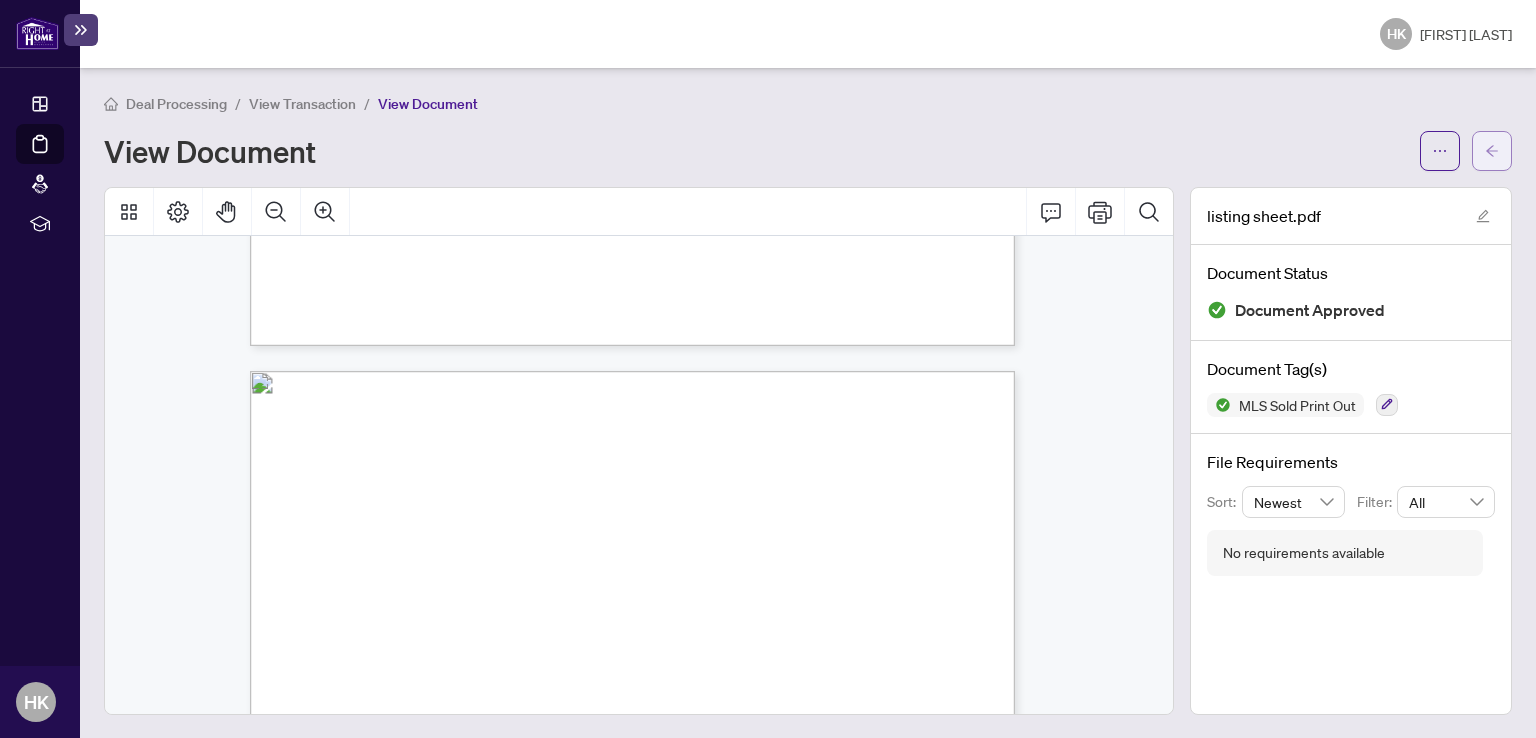 click 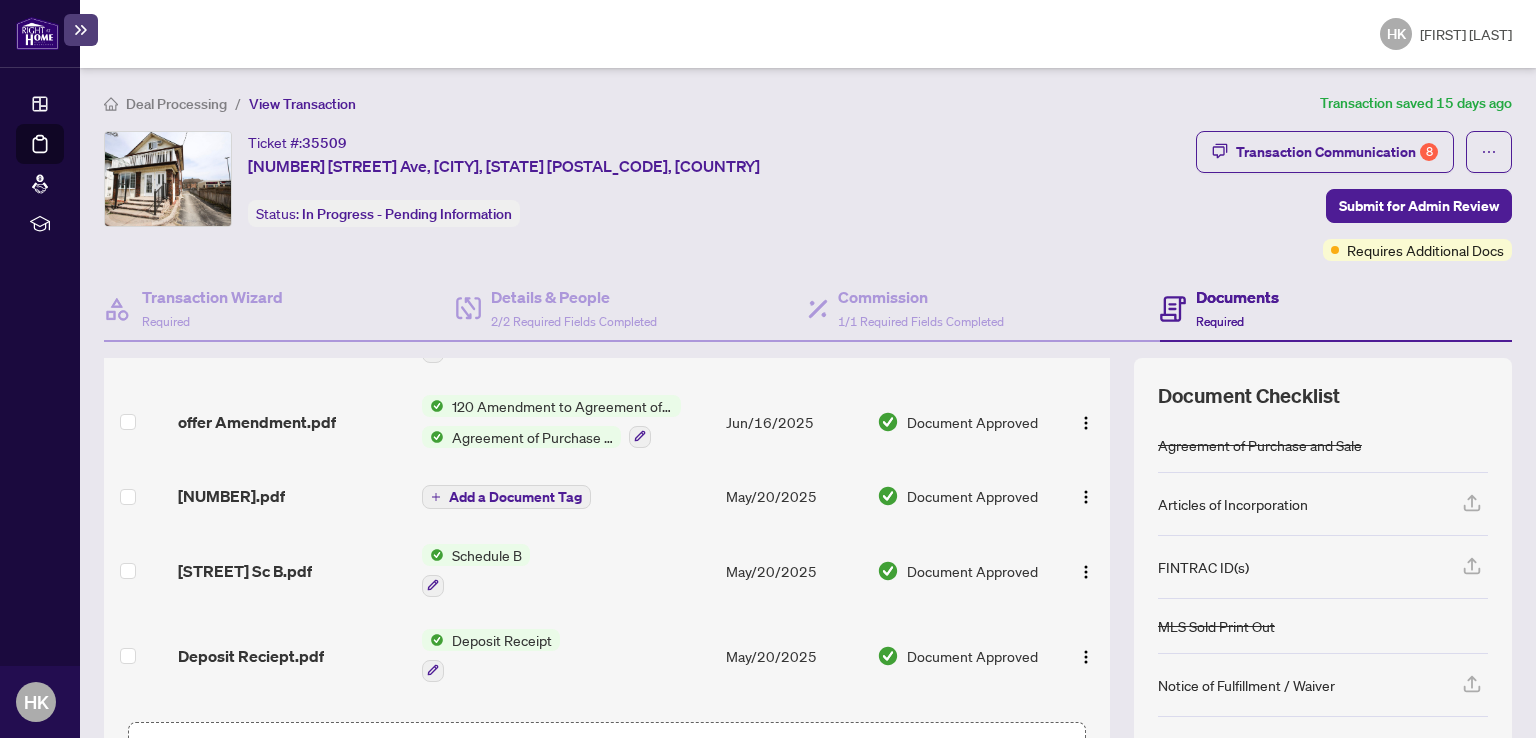 scroll, scrollTop: 500, scrollLeft: 0, axis: vertical 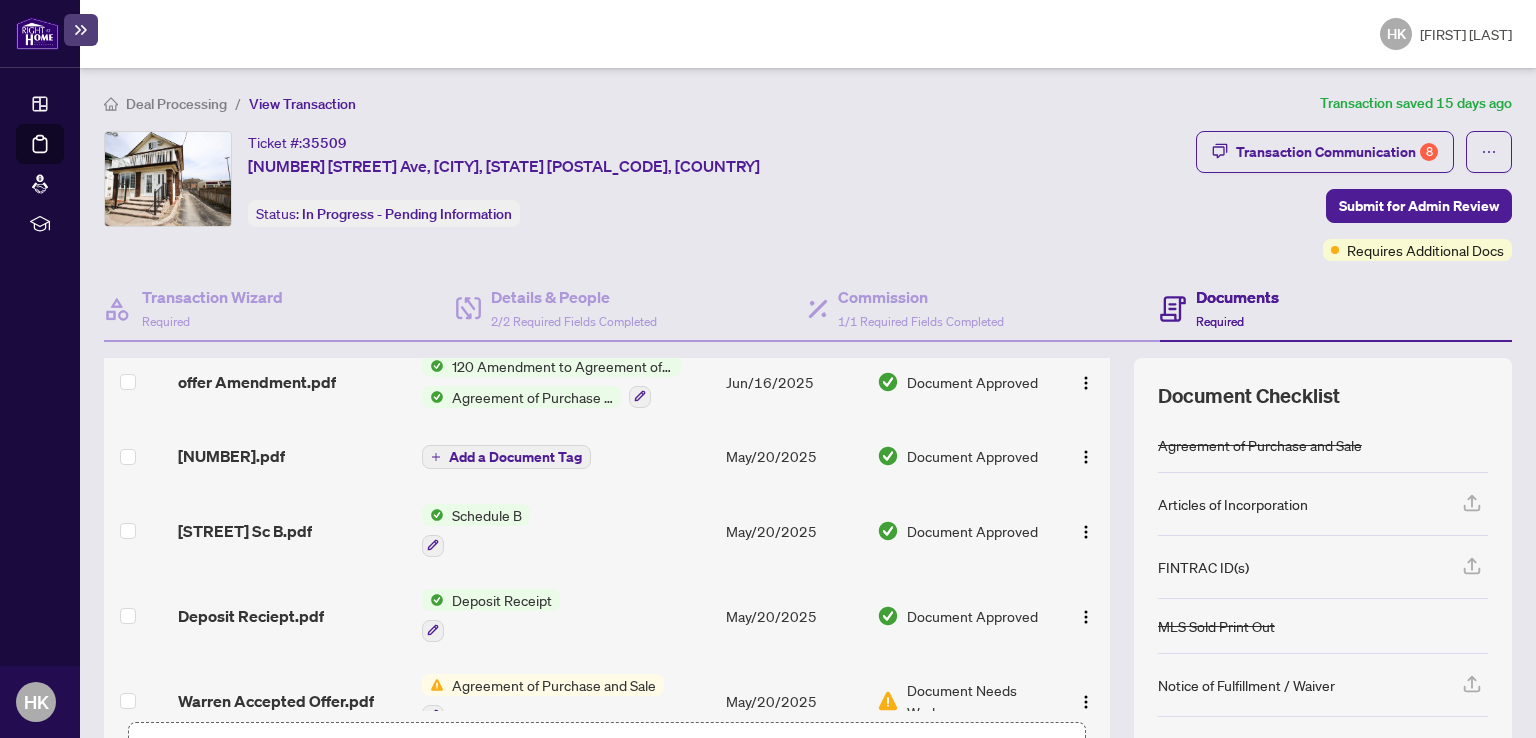 click on "Schedule B" at bounding box center [487, 515] 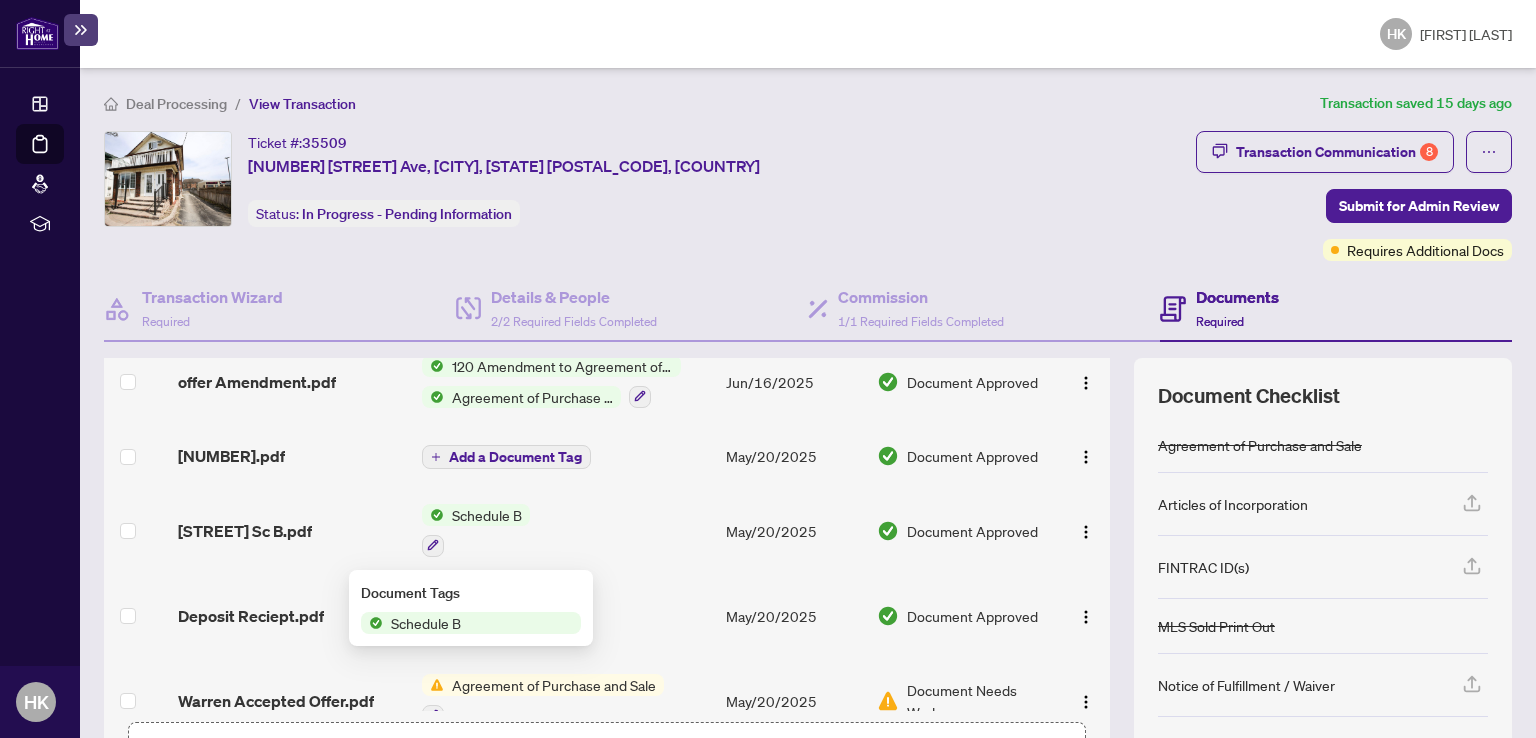 click on "Schedule B" at bounding box center [426, 623] 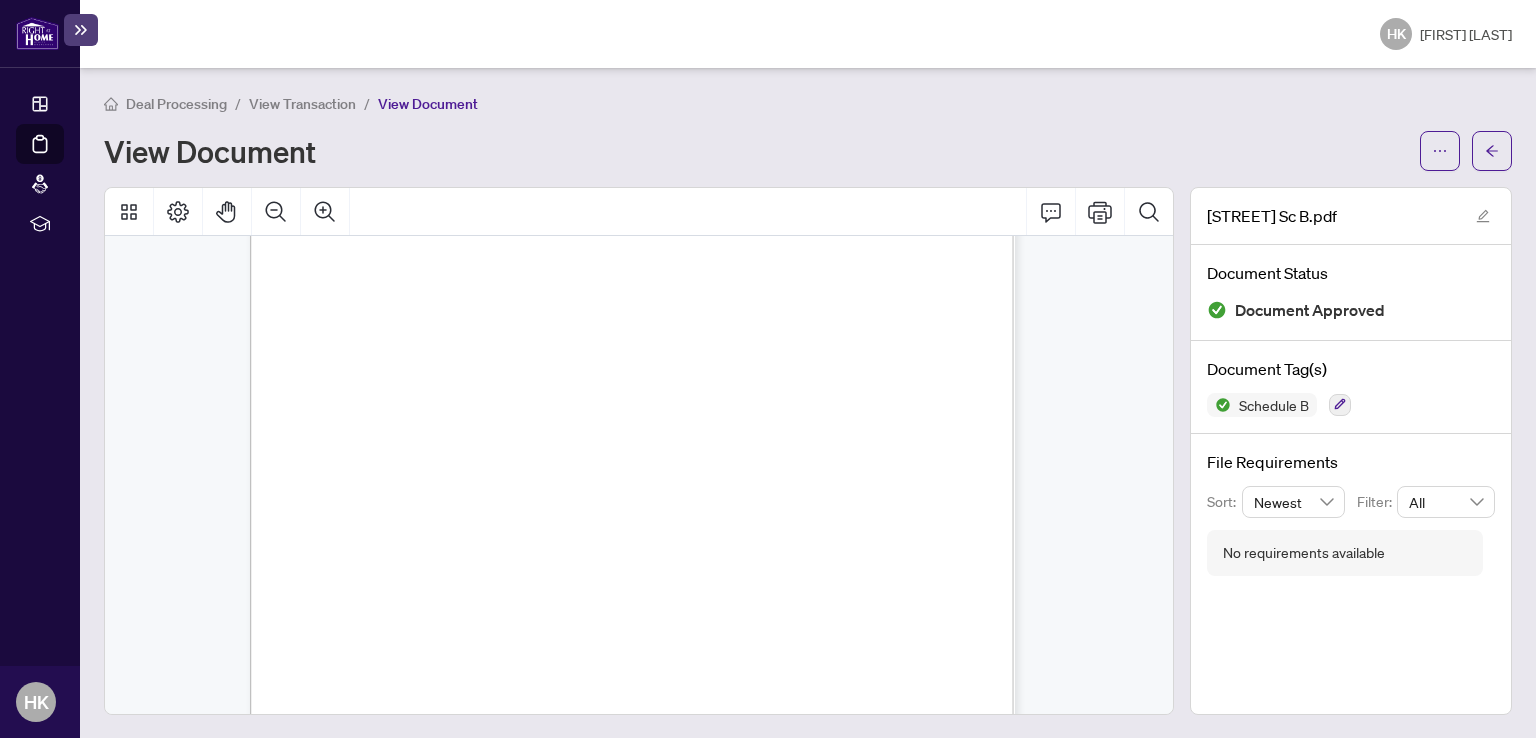 scroll, scrollTop: 52, scrollLeft: 0, axis: vertical 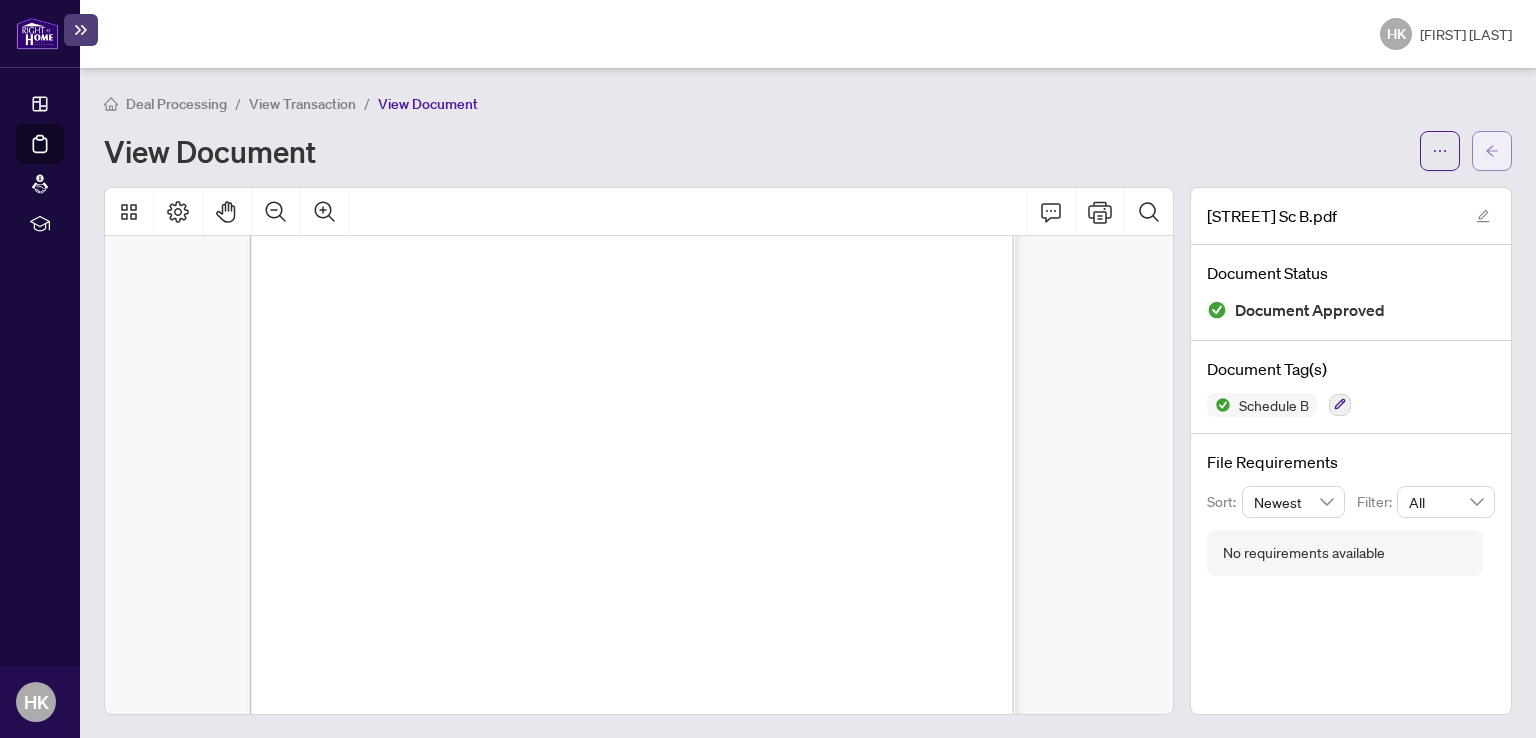 click at bounding box center [1492, 151] 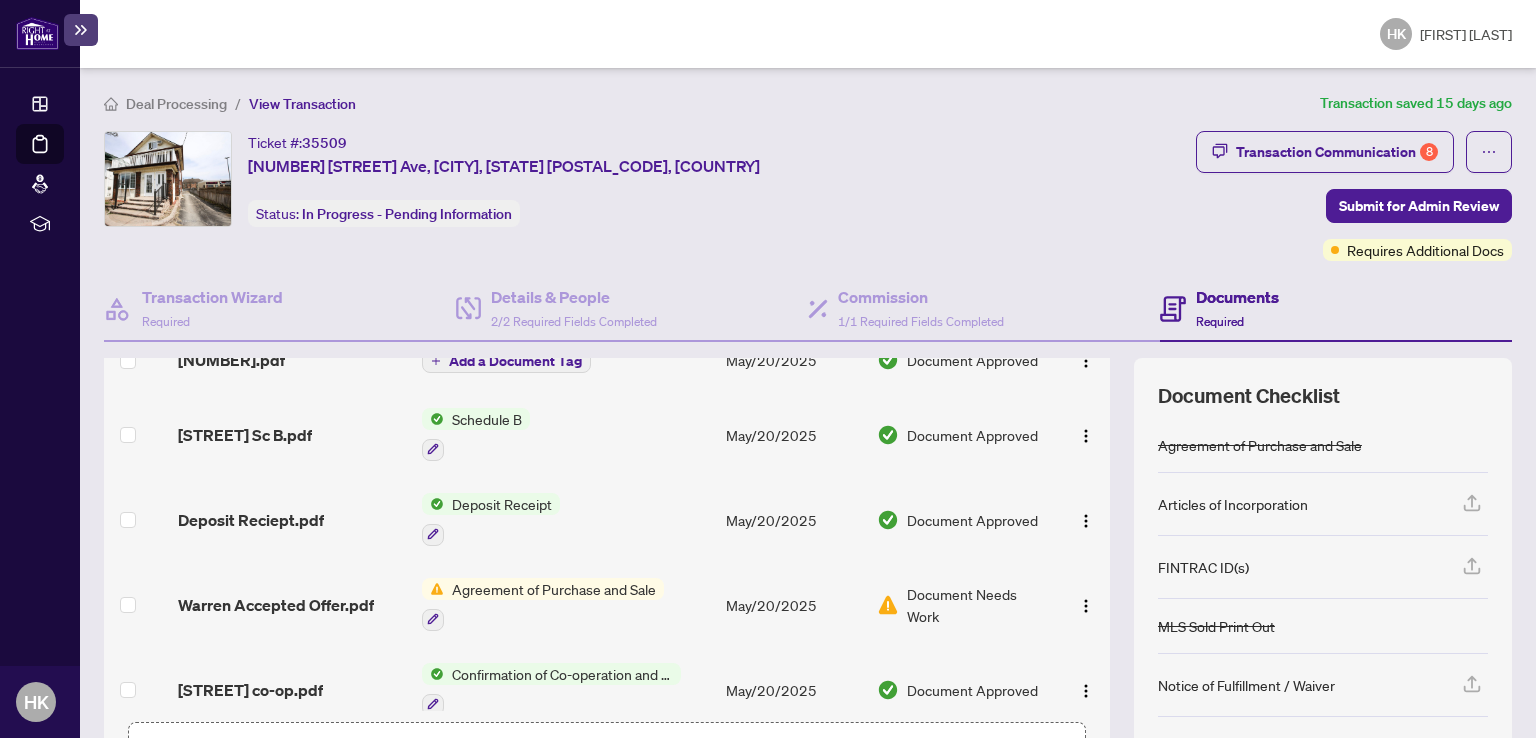 scroll, scrollTop: 600, scrollLeft: 0, axis: vertical 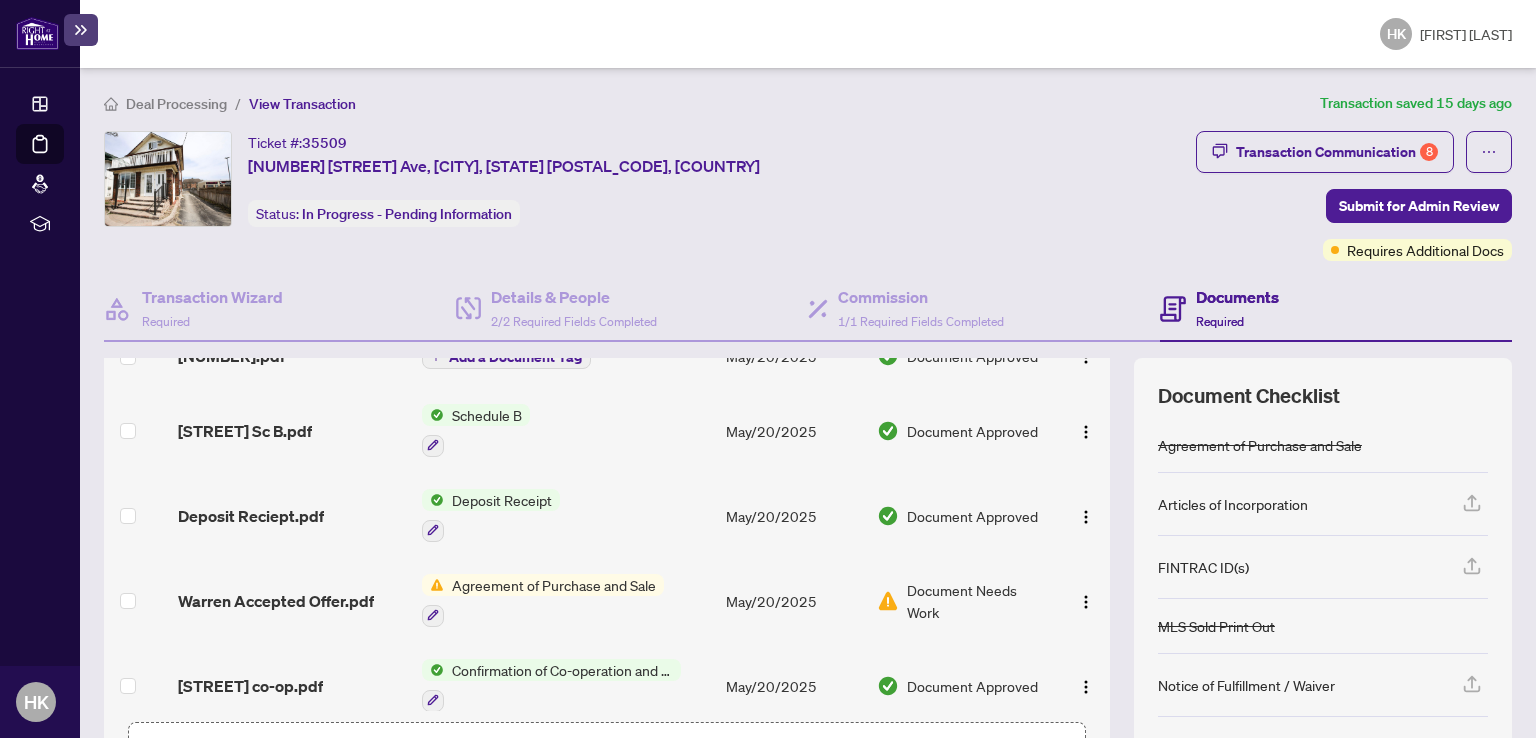 click on "Deposit Receipt" at bounding box center [502, 500] 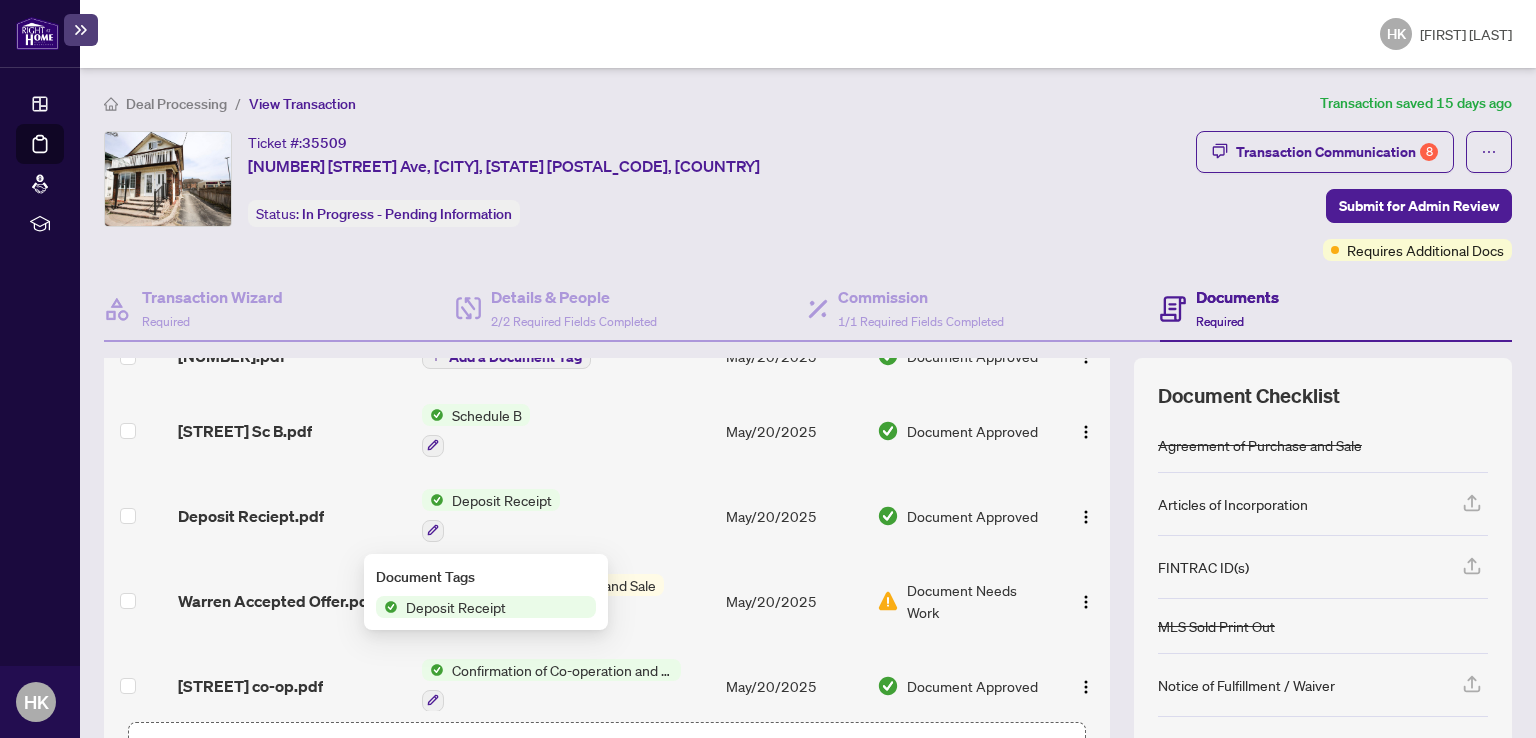 click on "Deposit Receipt" at bounding box center (456, 607) 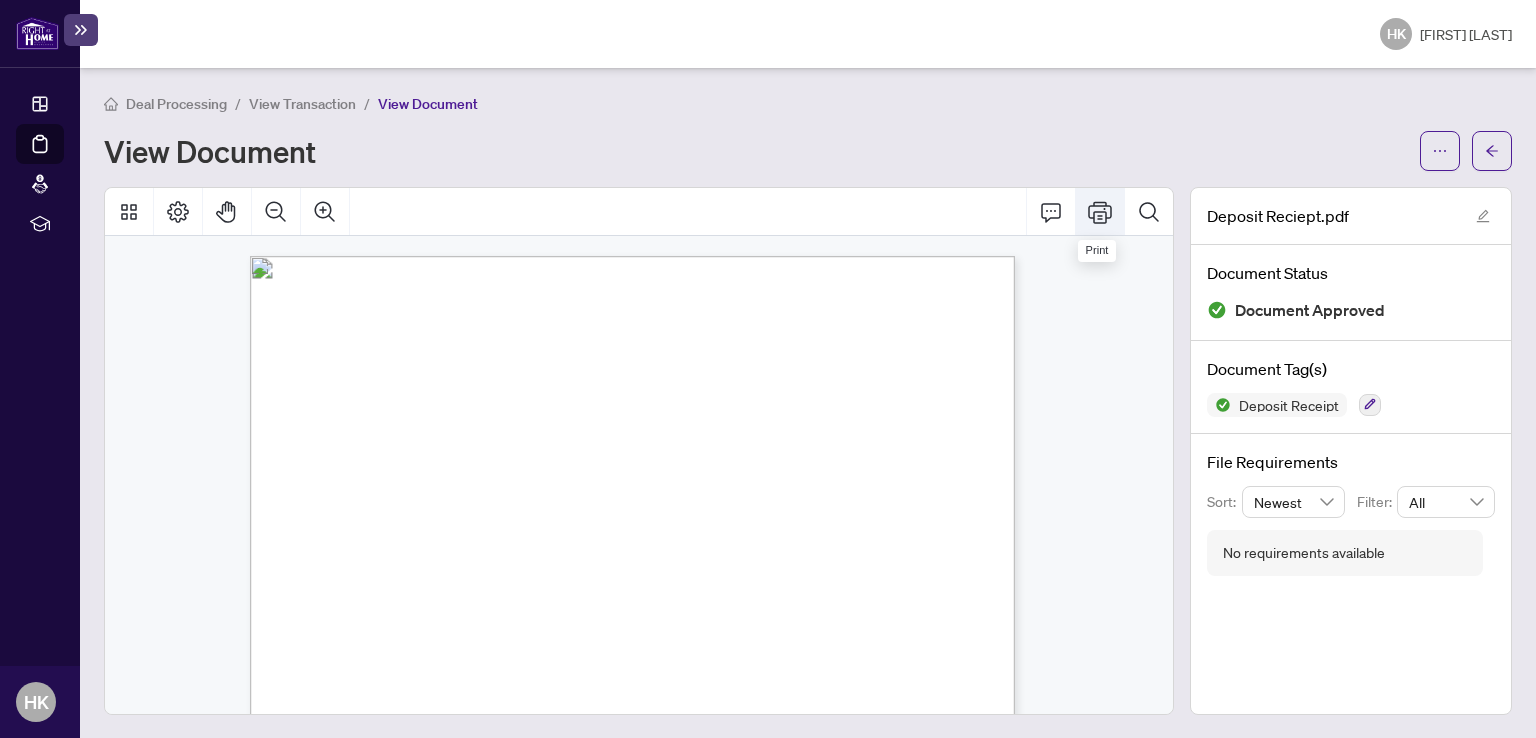 click 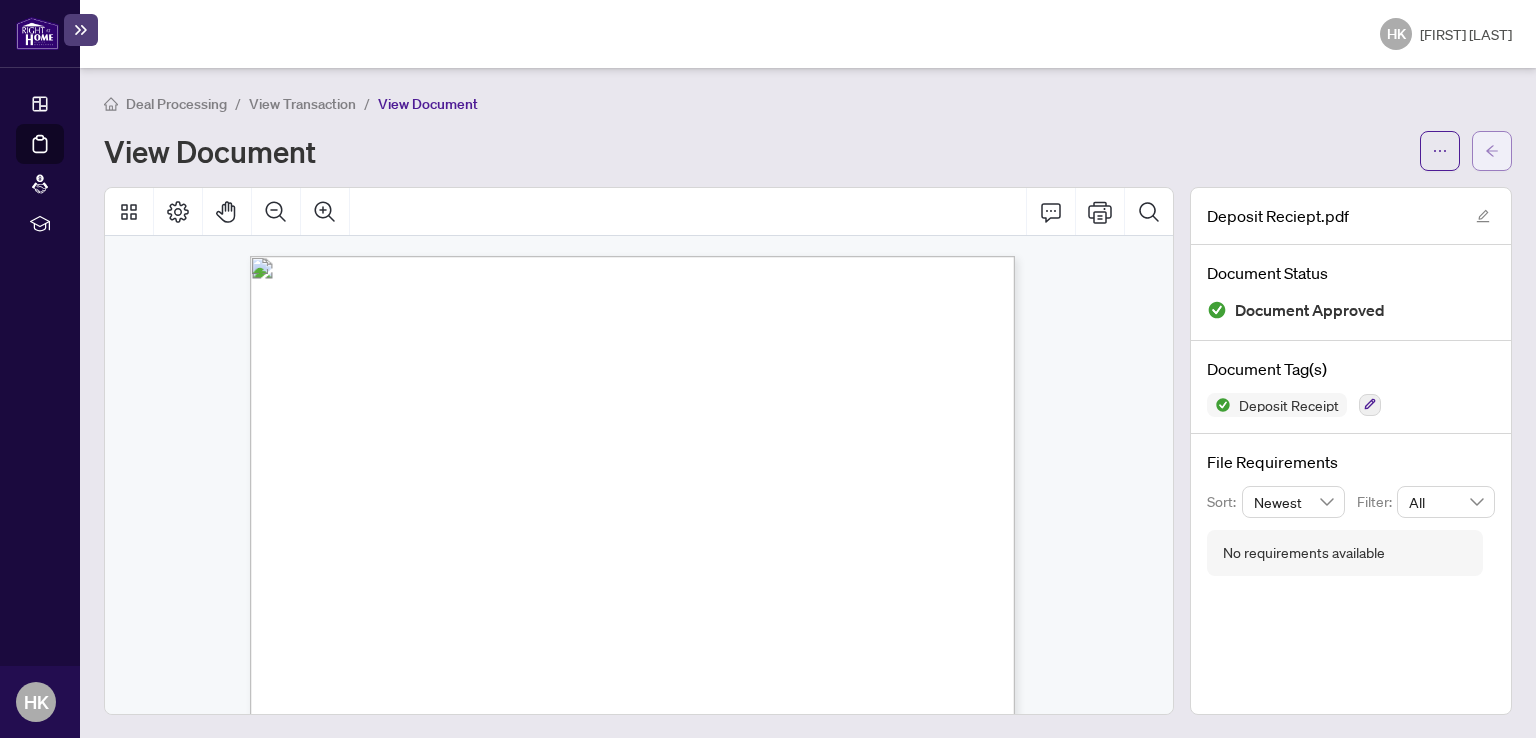 click 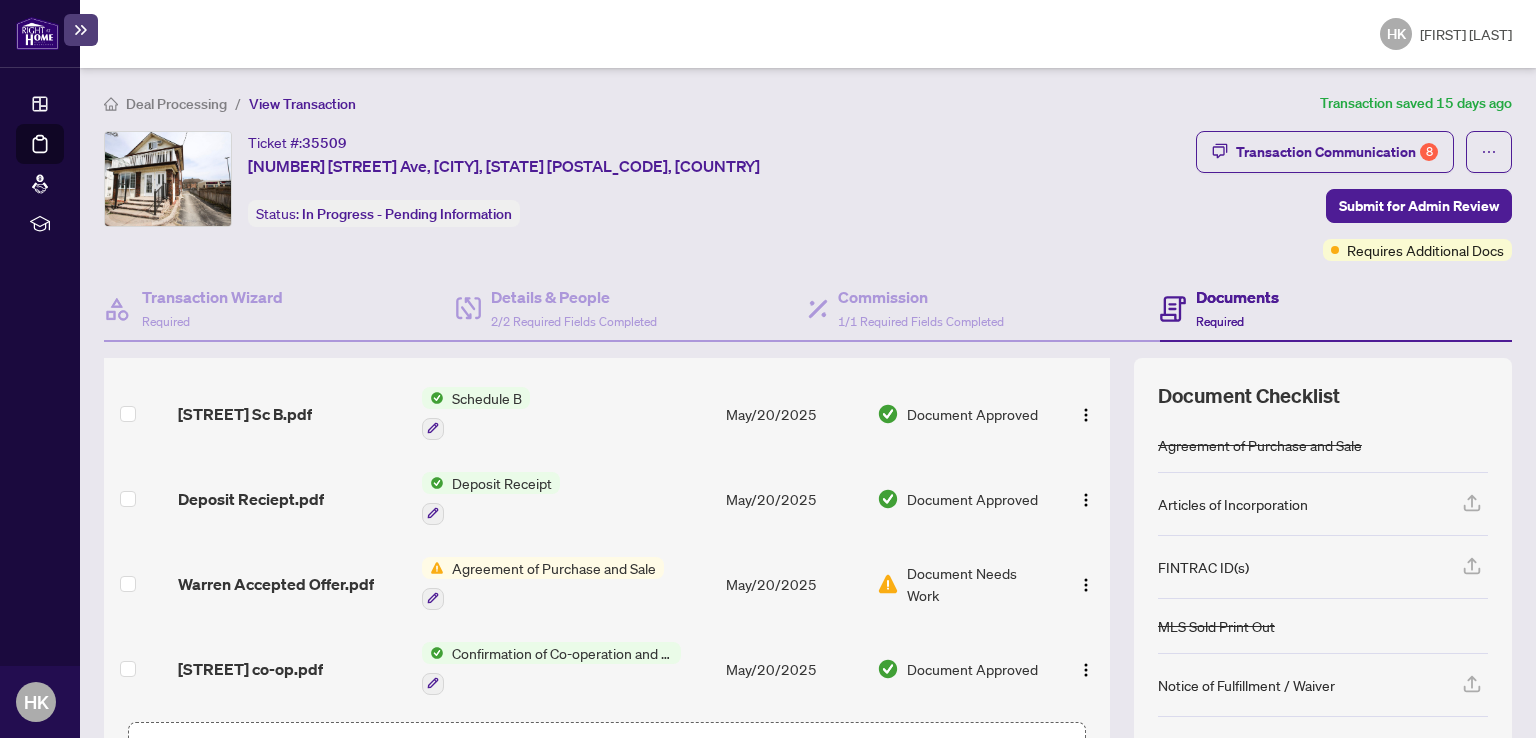 scroll, scrollTop: 632, scrollLeft: 0, axis: vertical 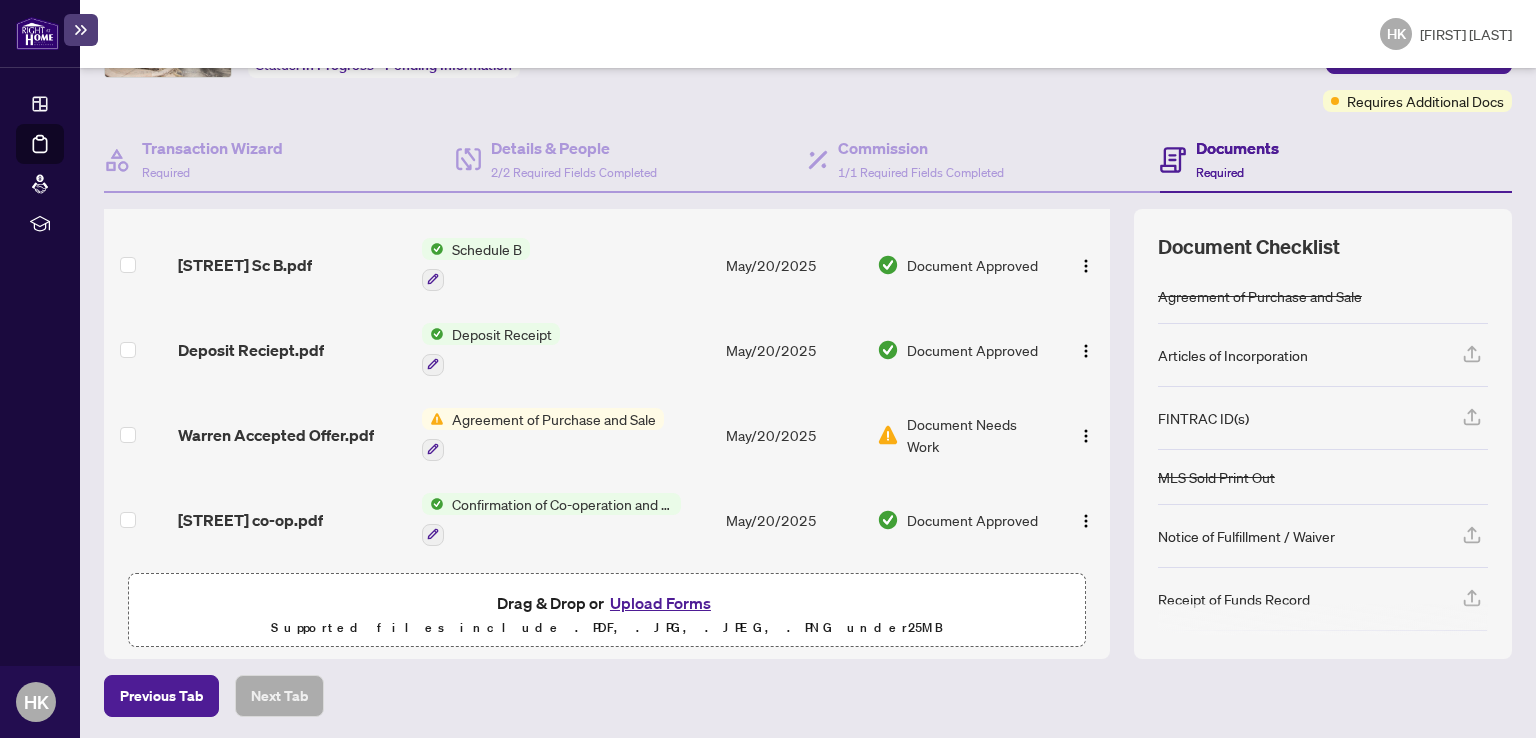 click on "Confirmation of Co-operation and Representation—Buyer/Seller" at bounding box center (562, 504) 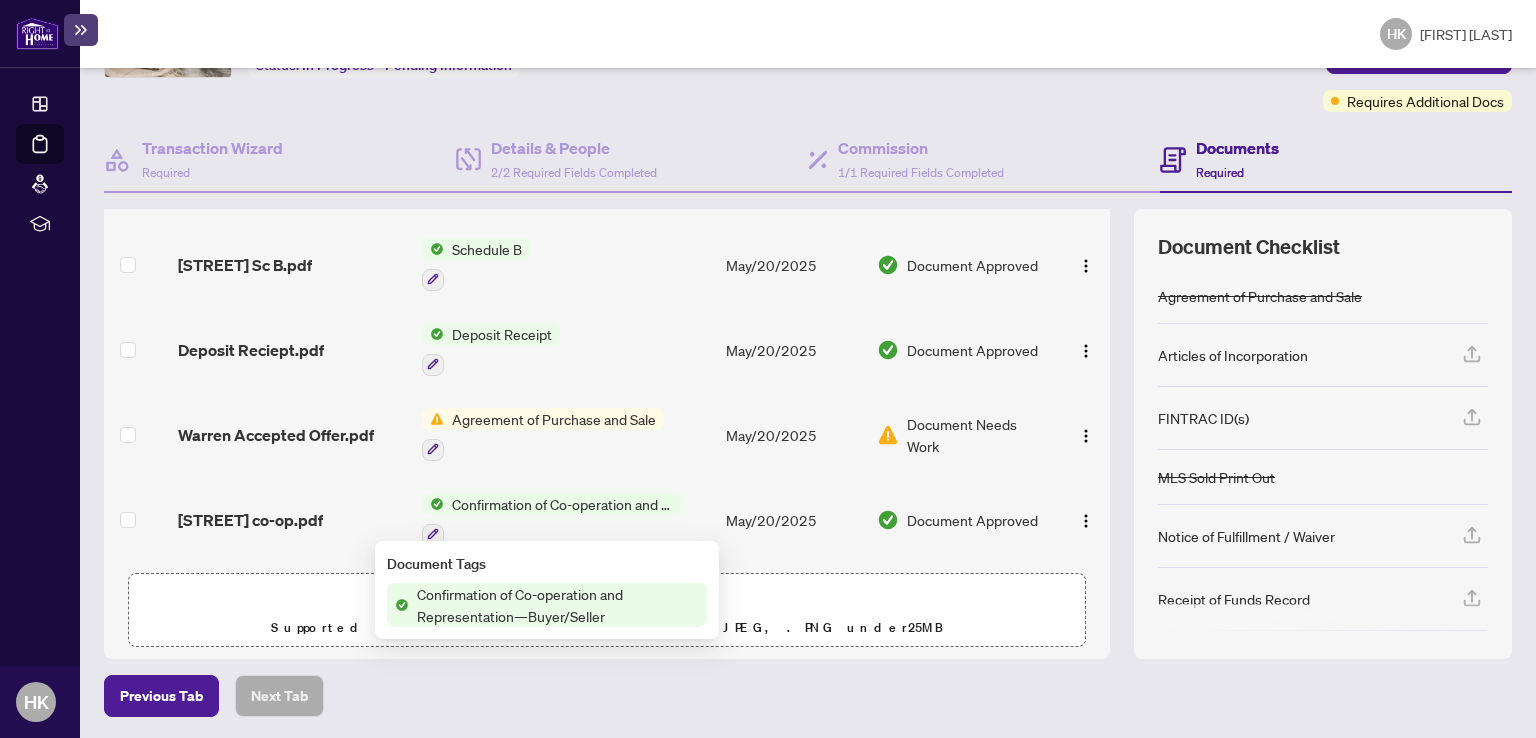click on "Confirmation of Co-operation and Representation—Buyer/Seller" at bounding box center (558, 605) 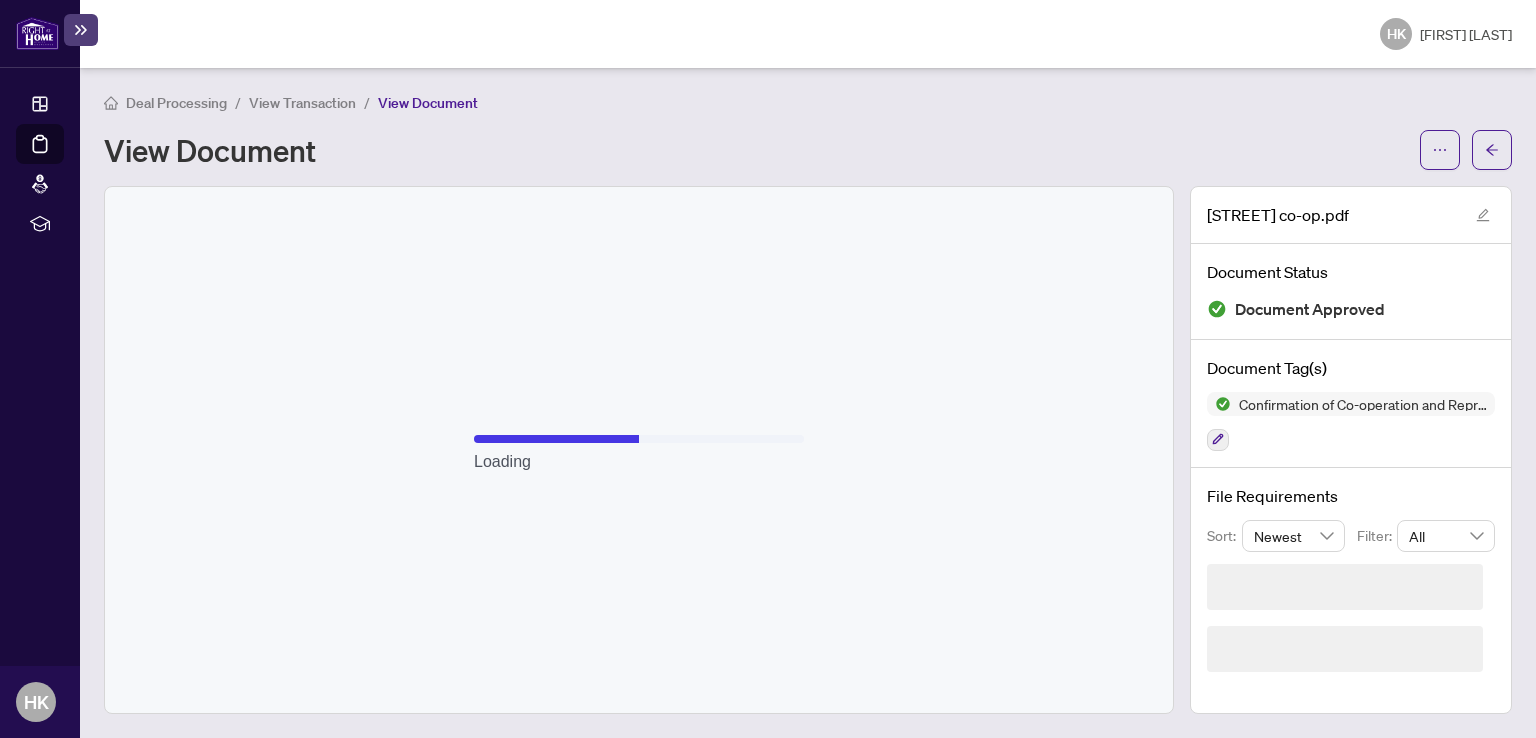 scroll, scrollTop: 0, scrollLeft: 0, axis: both 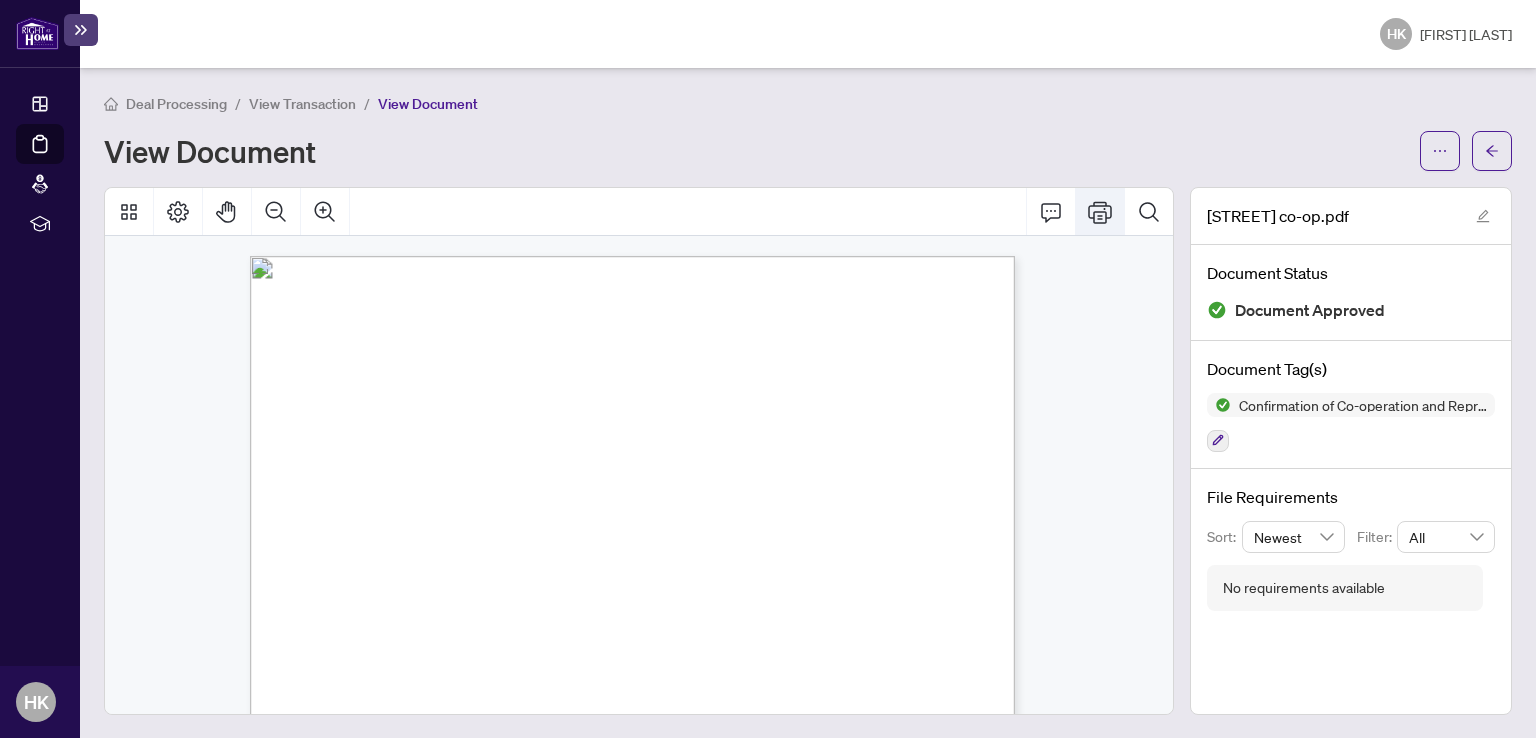 click 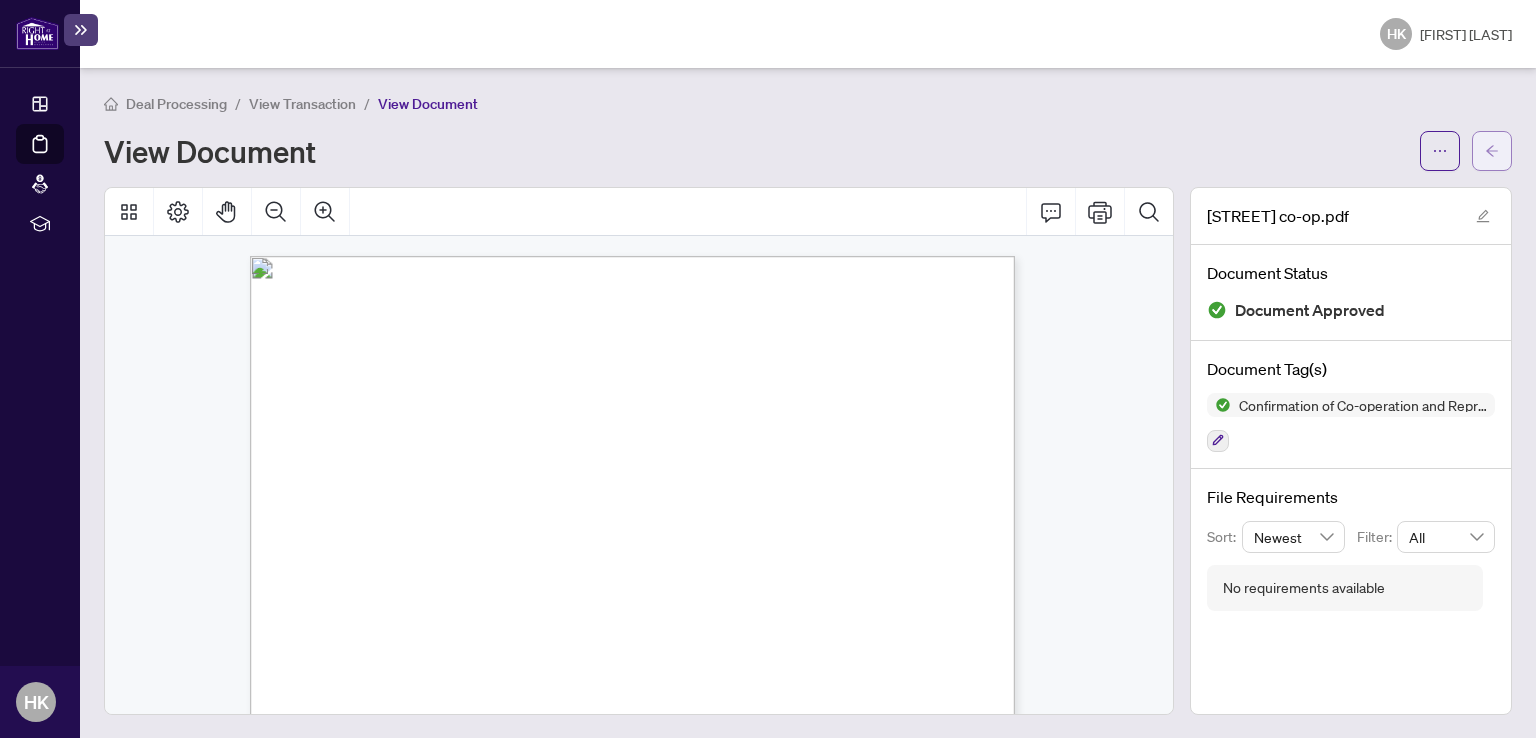 click at bounding box center [1492, 151] 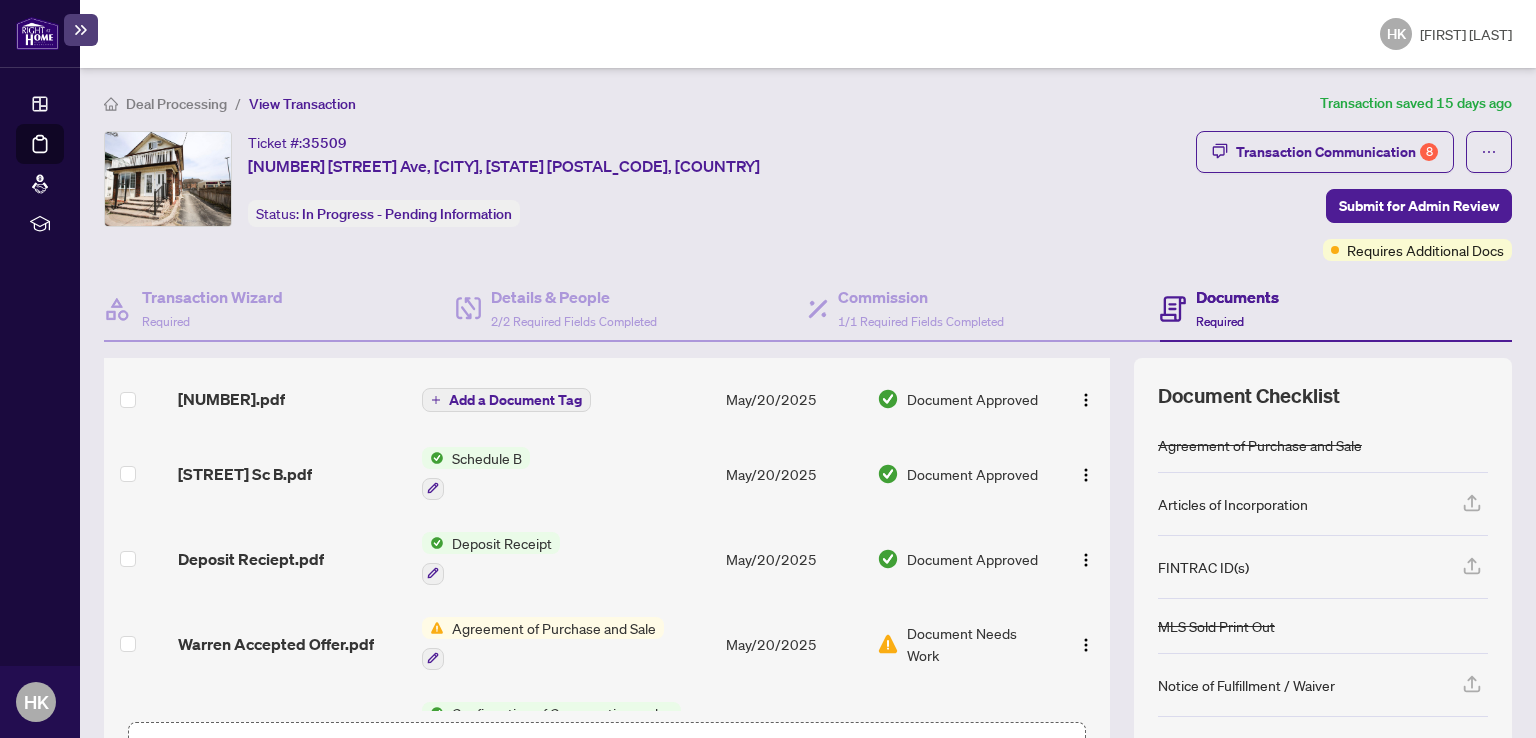 scroll, scrollTop: 632, scrollLeft: 0, axis: vertical 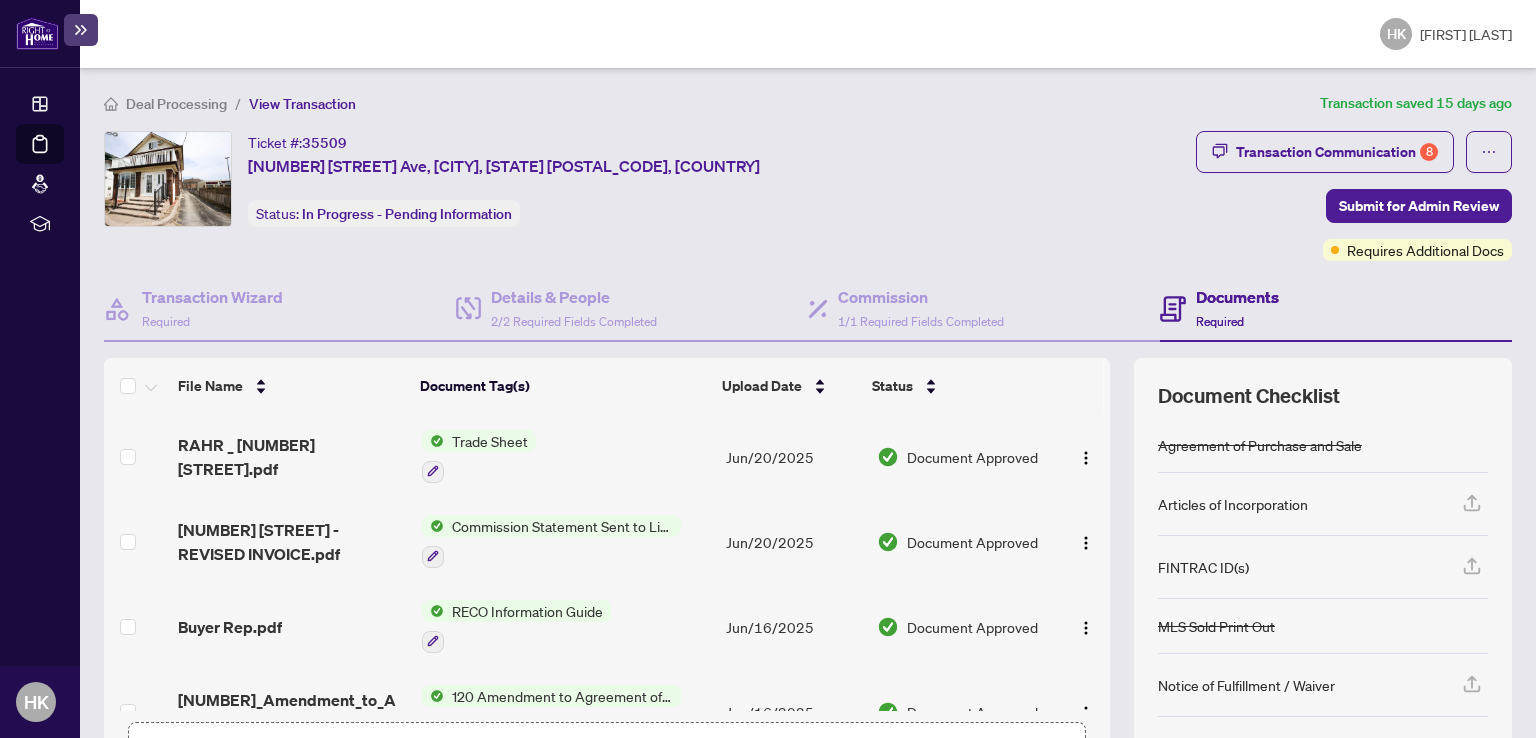 click on "Documents" at bounding box center [1237, 297] 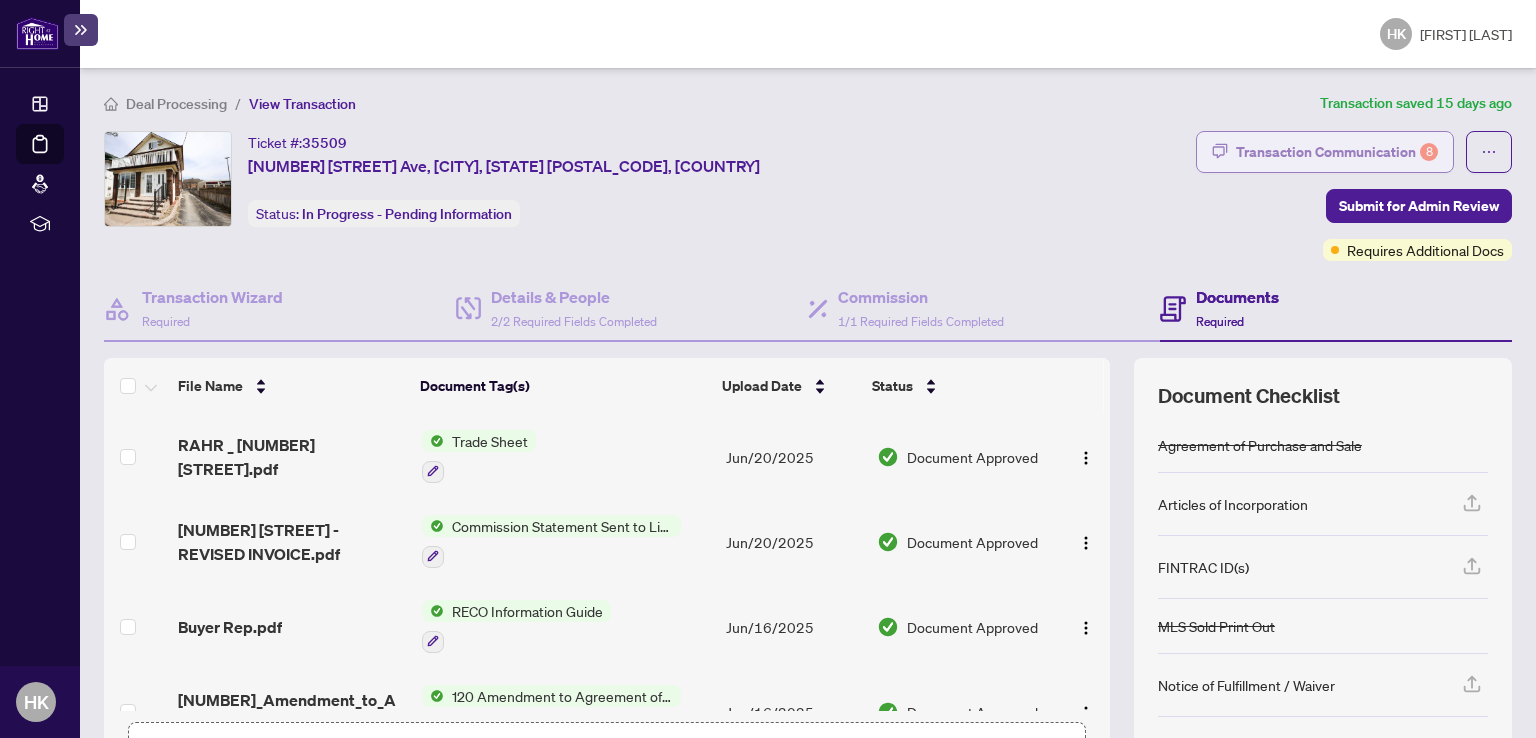 click on "Transaction Communication 8" at bounding box center (1337, 152) 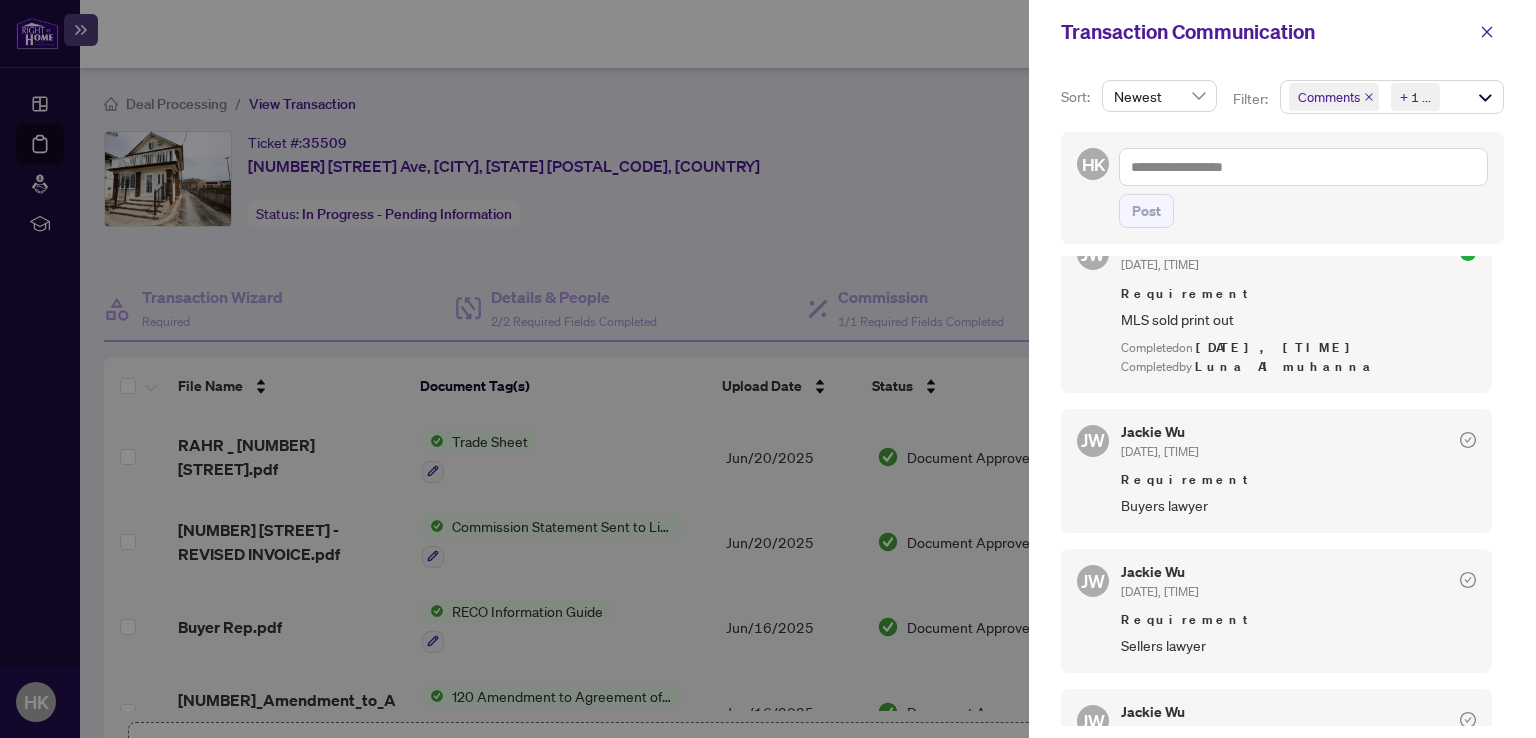 scroll, scrollTop: 1200, scrollLeft: 0, axis: vertical 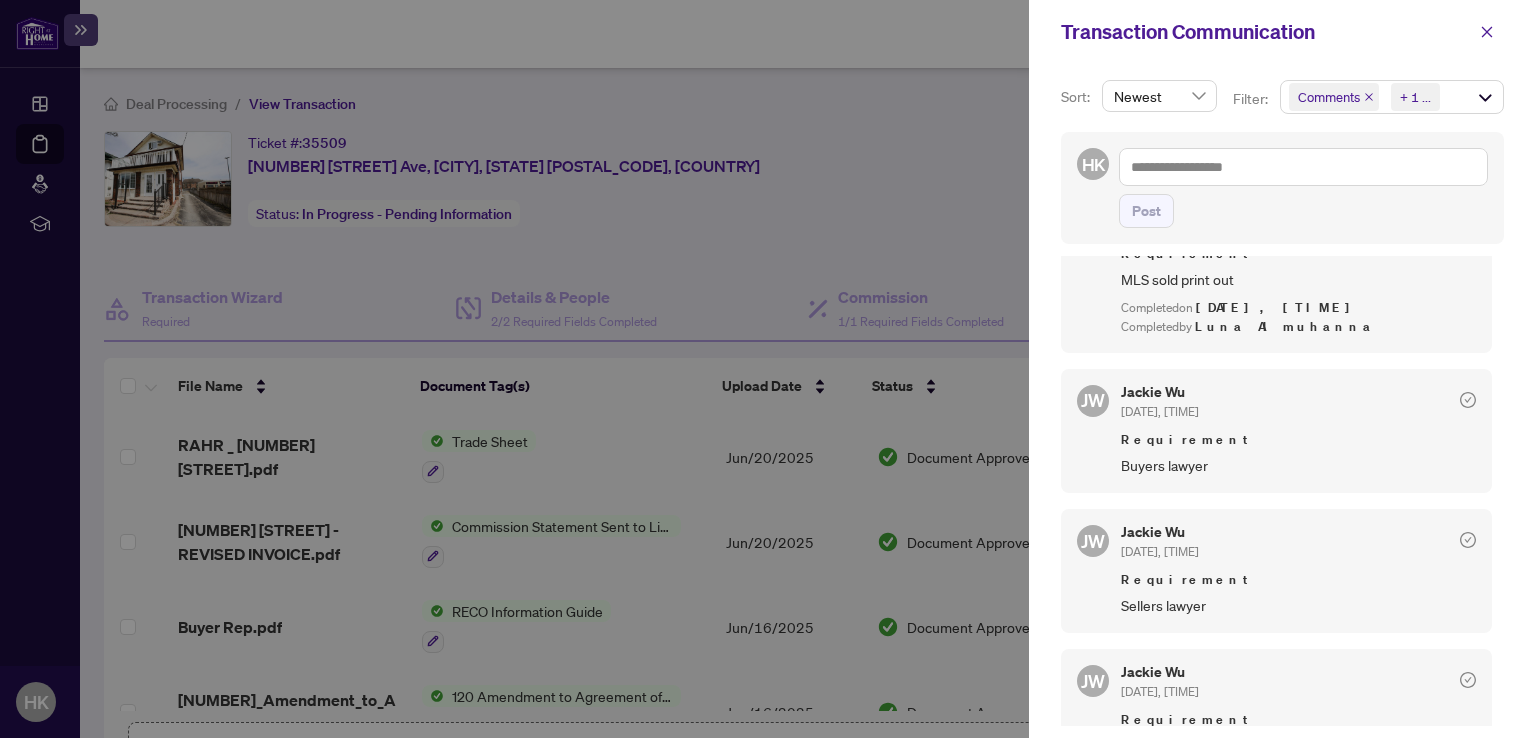 click on "Requirement" at bounding box center [1298, 440] 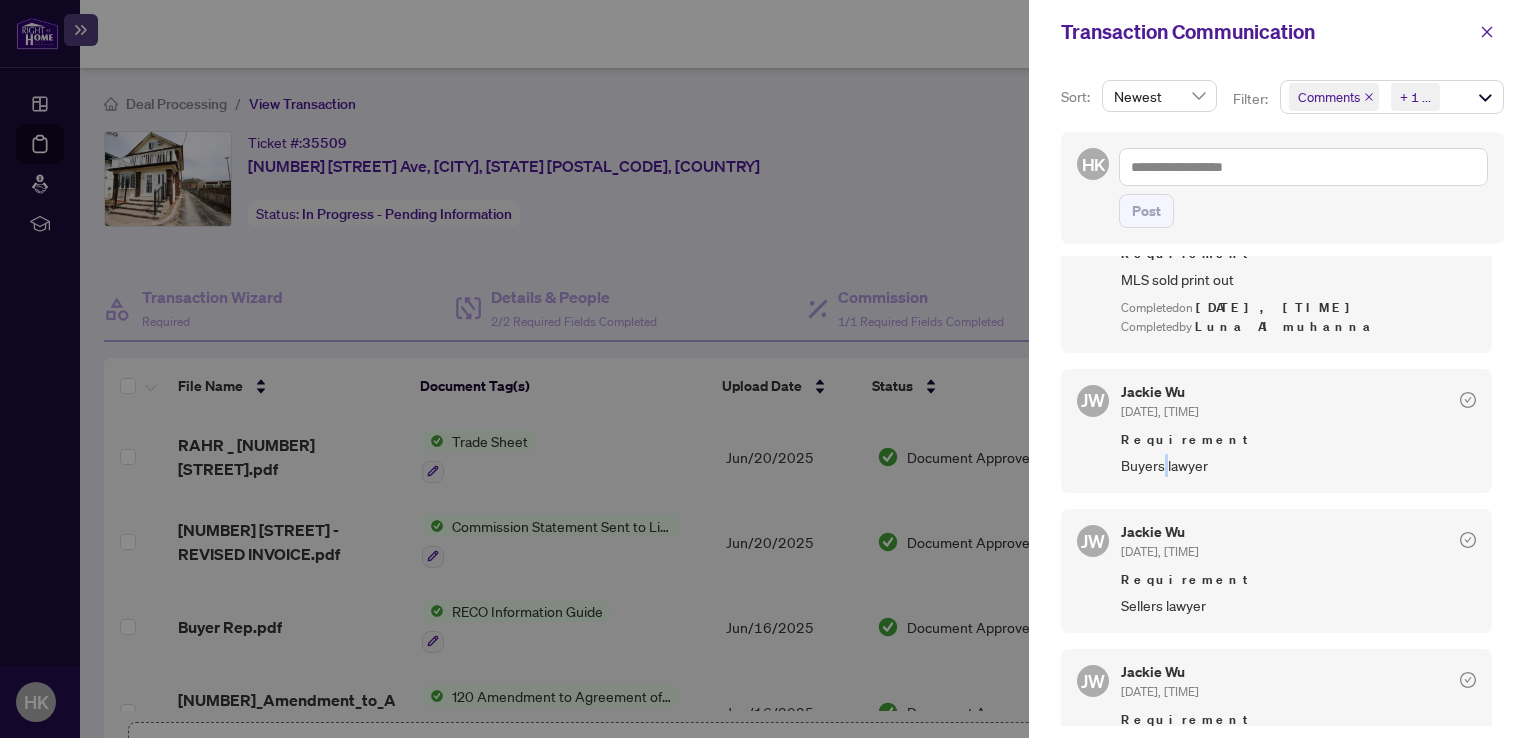 click on "Buyers lawyer" at bounding box center (1298, 465) 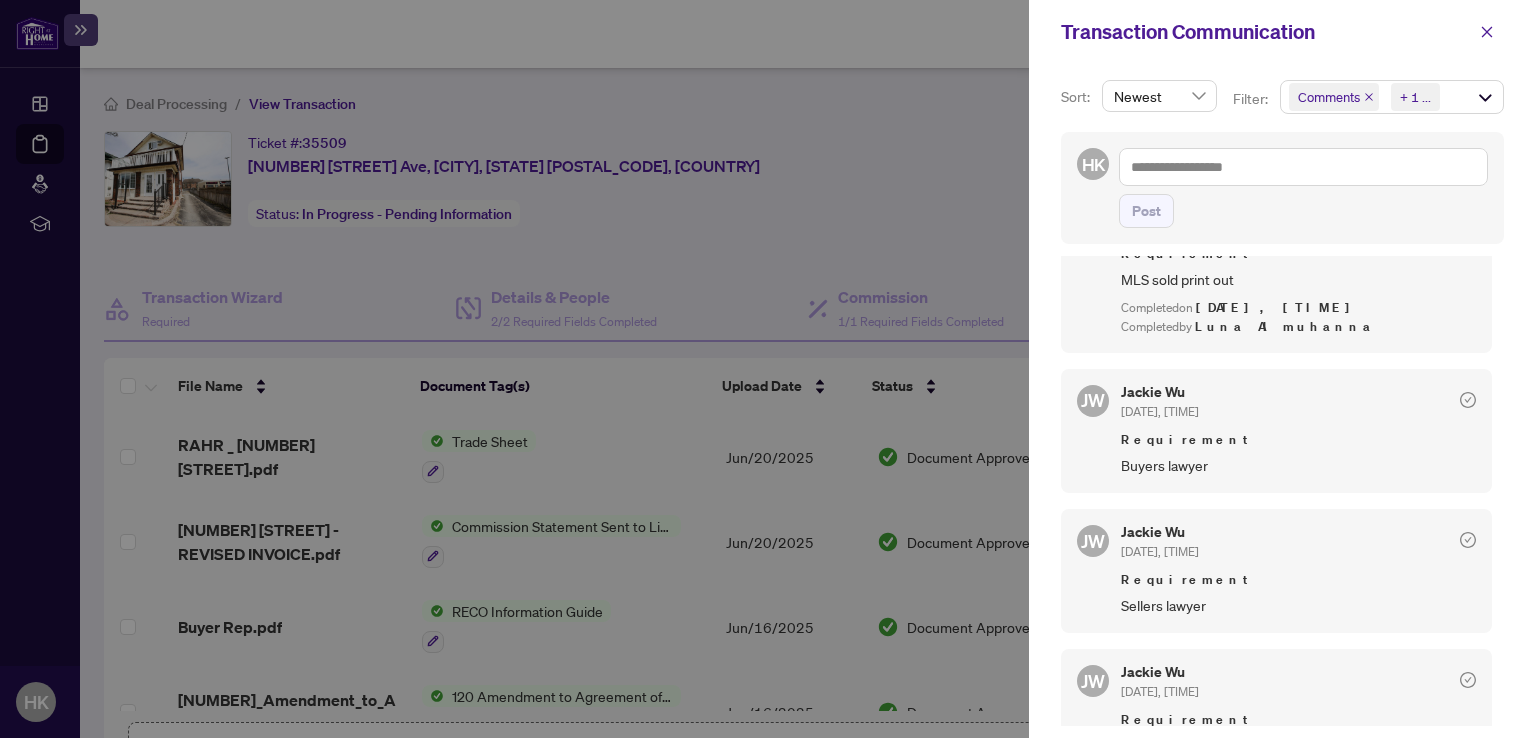 click on "Requirement" at bounding box center (1298, 440) 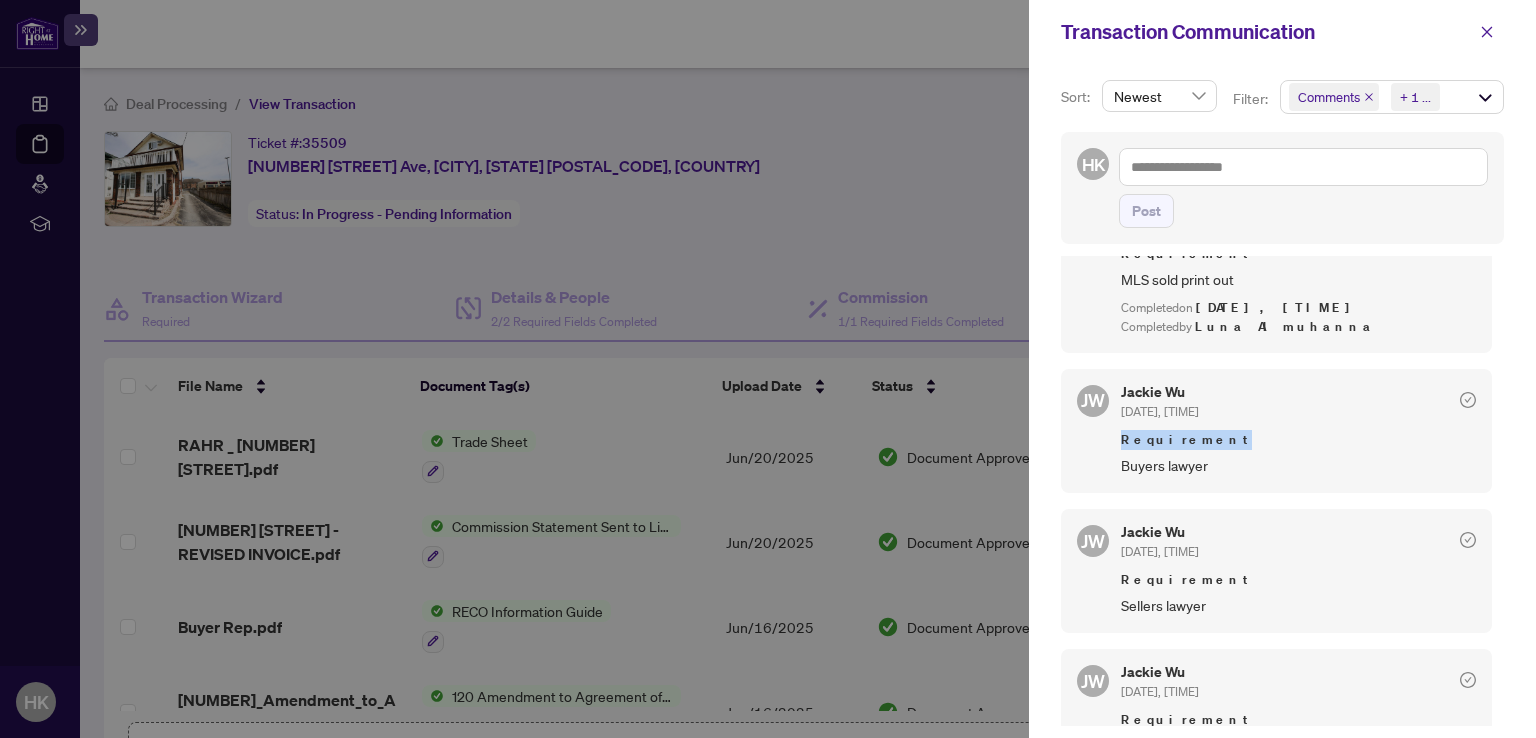 click on "Requirement" at bounding box center [1298, 440] 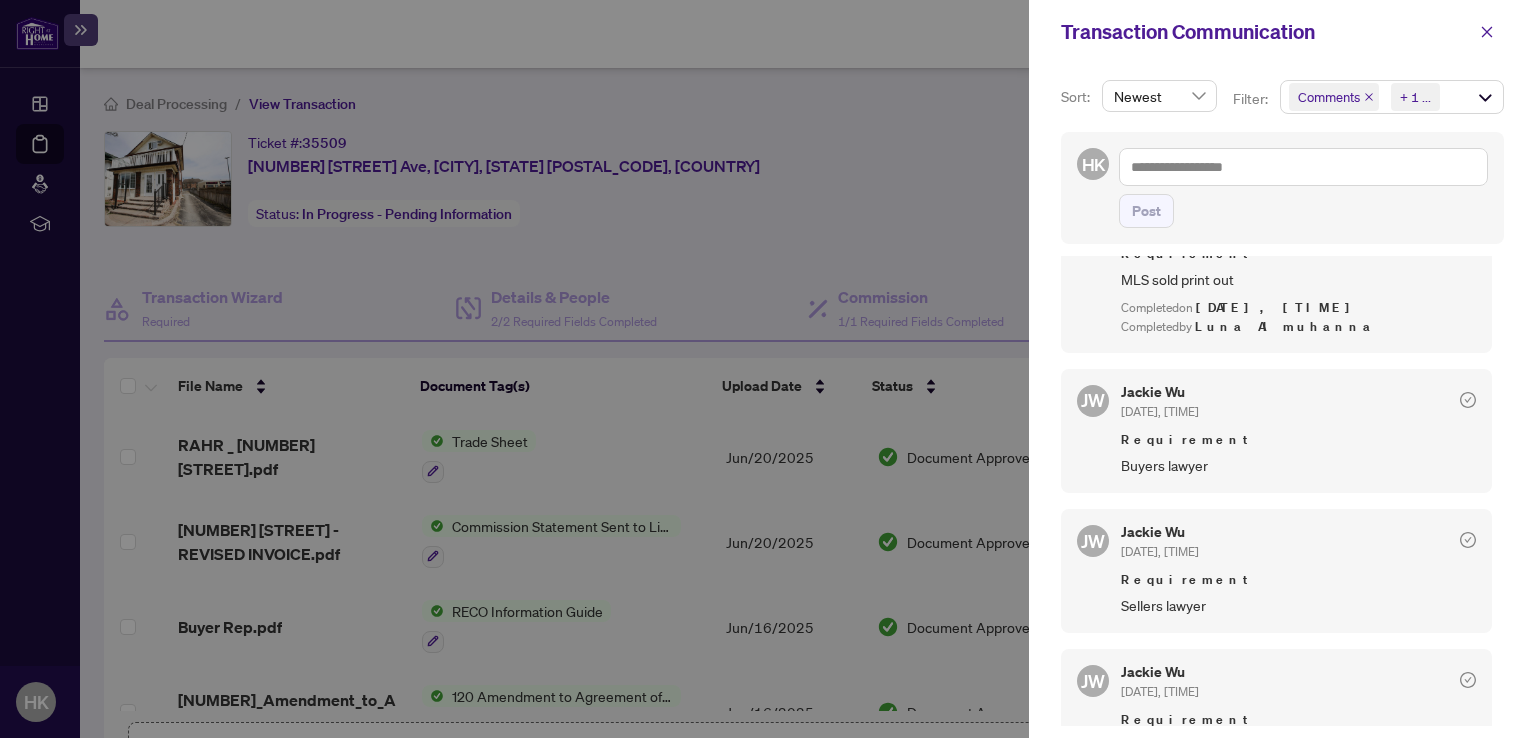 click at bounding box center (768, 369) 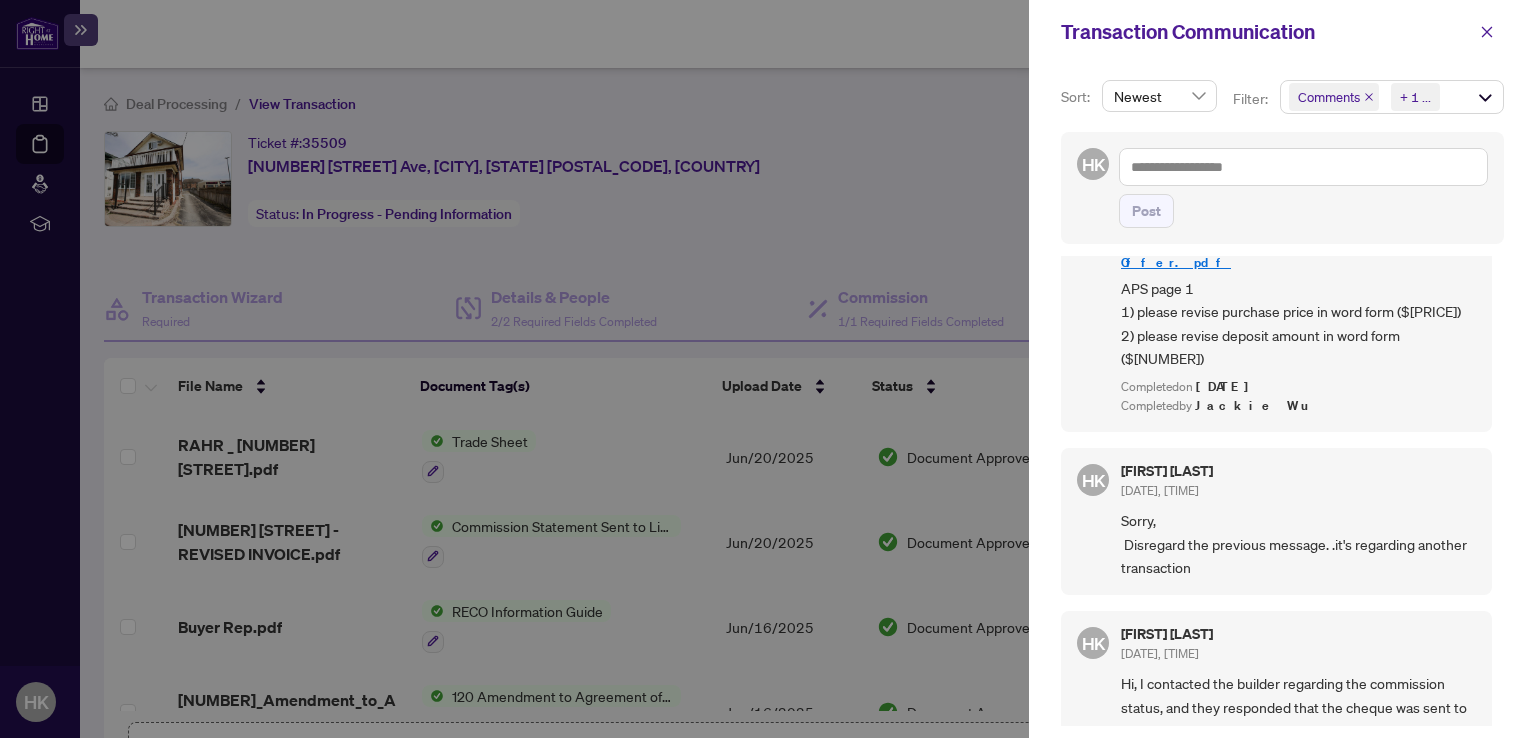 scroll, scrollTop: 2659, scrollLeft: 0, axis: vertical 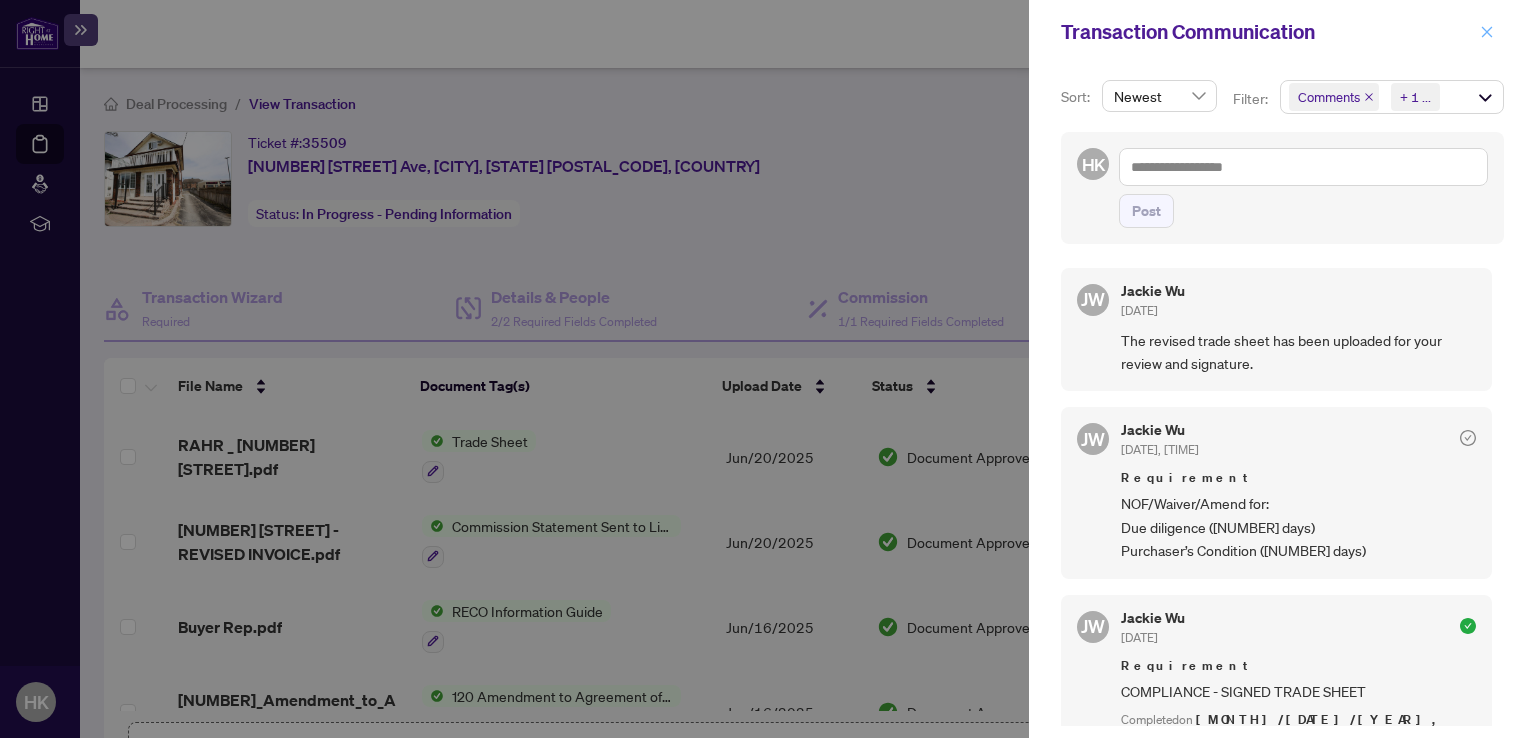 click 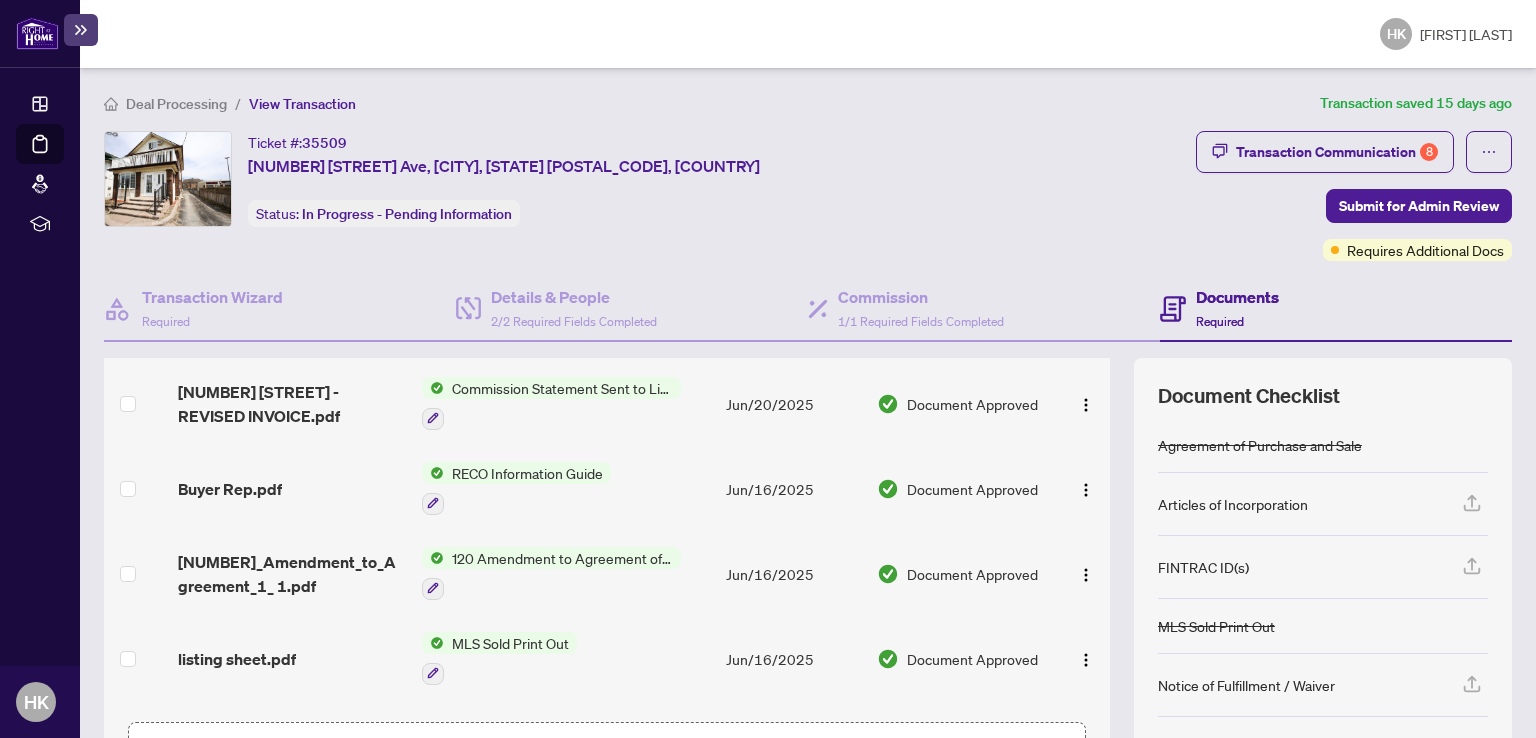 scroll, scrollTop: 200, scrollLeft: 0, axis: vertical 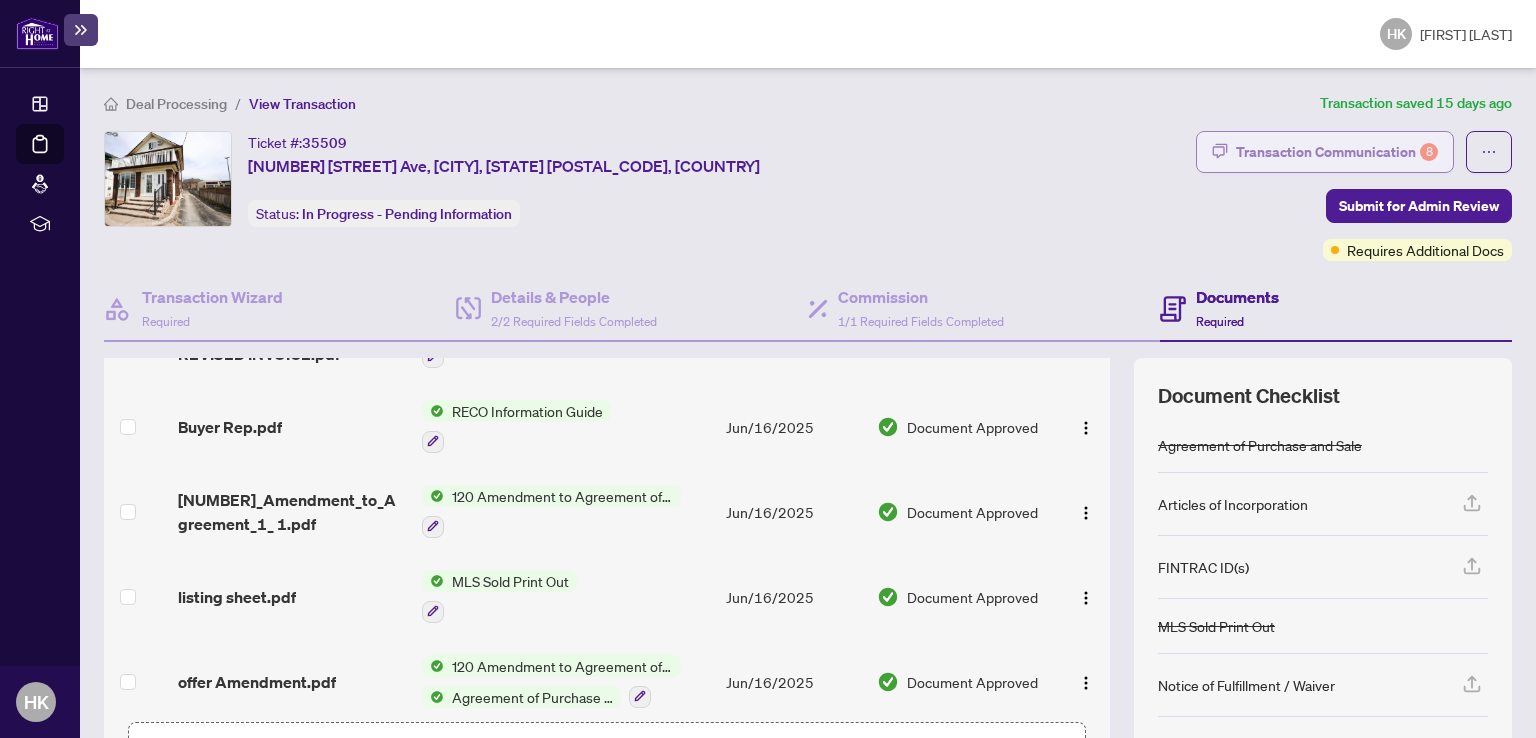 click on "Transaction Communication 8" at bounding box center [1337, 152] 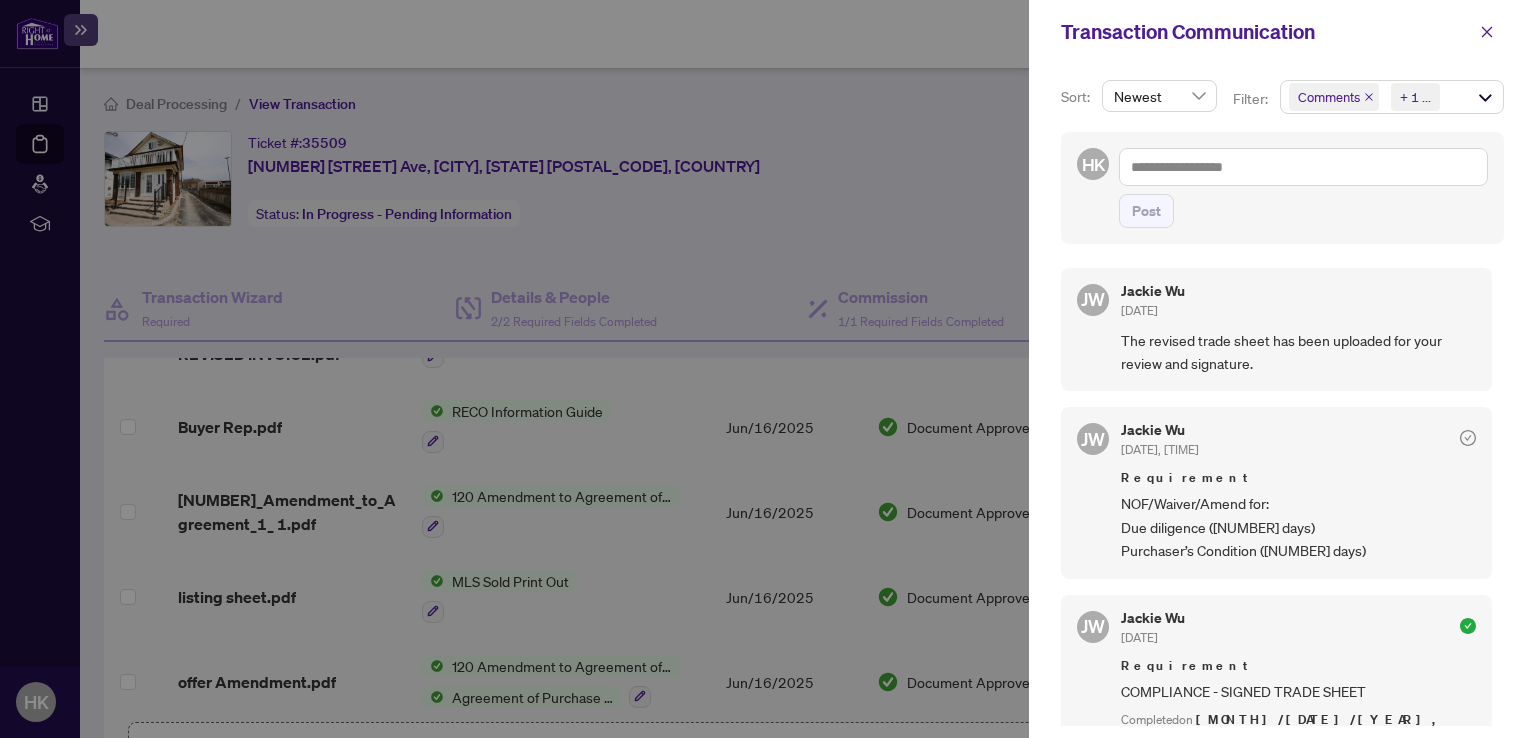 click at bounding box center (768, 369) 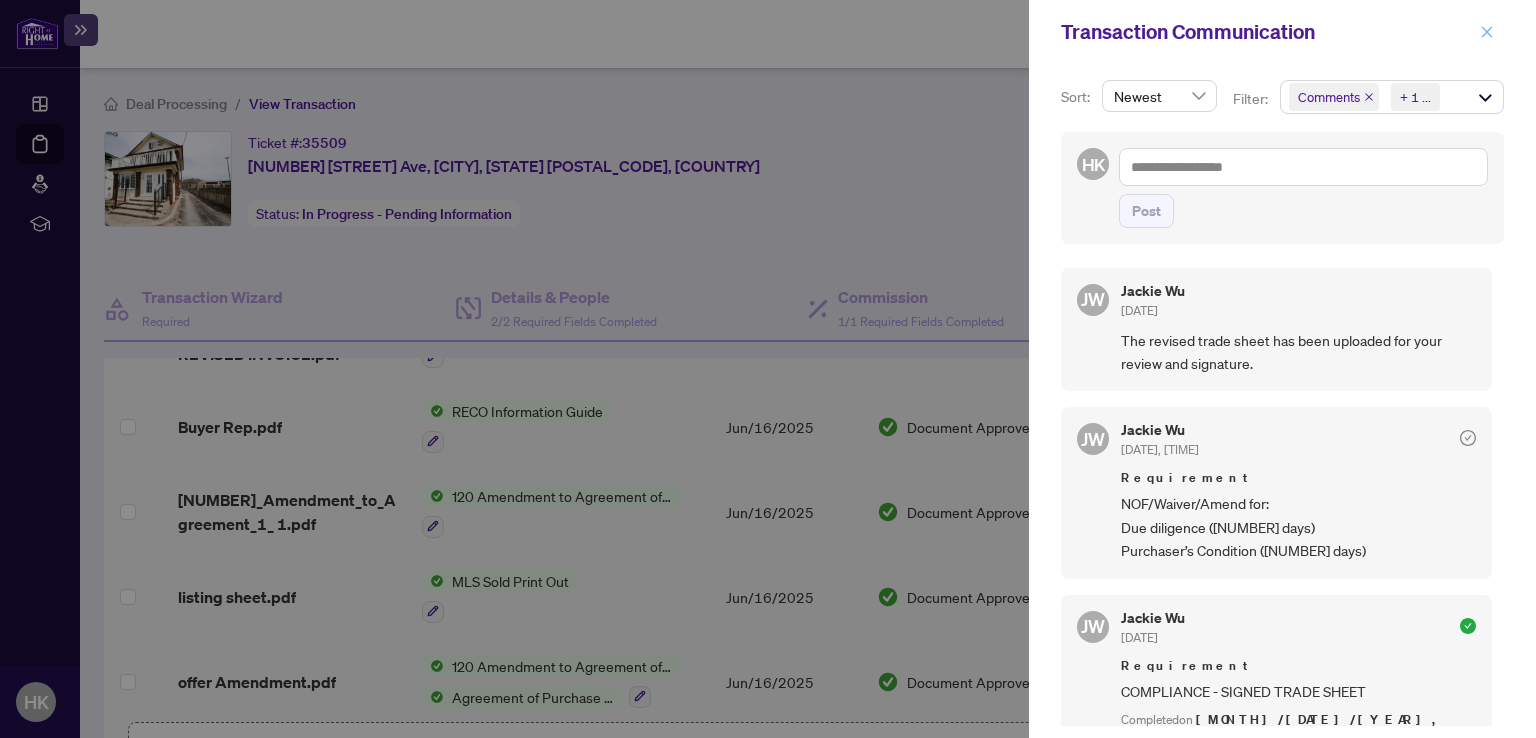 click 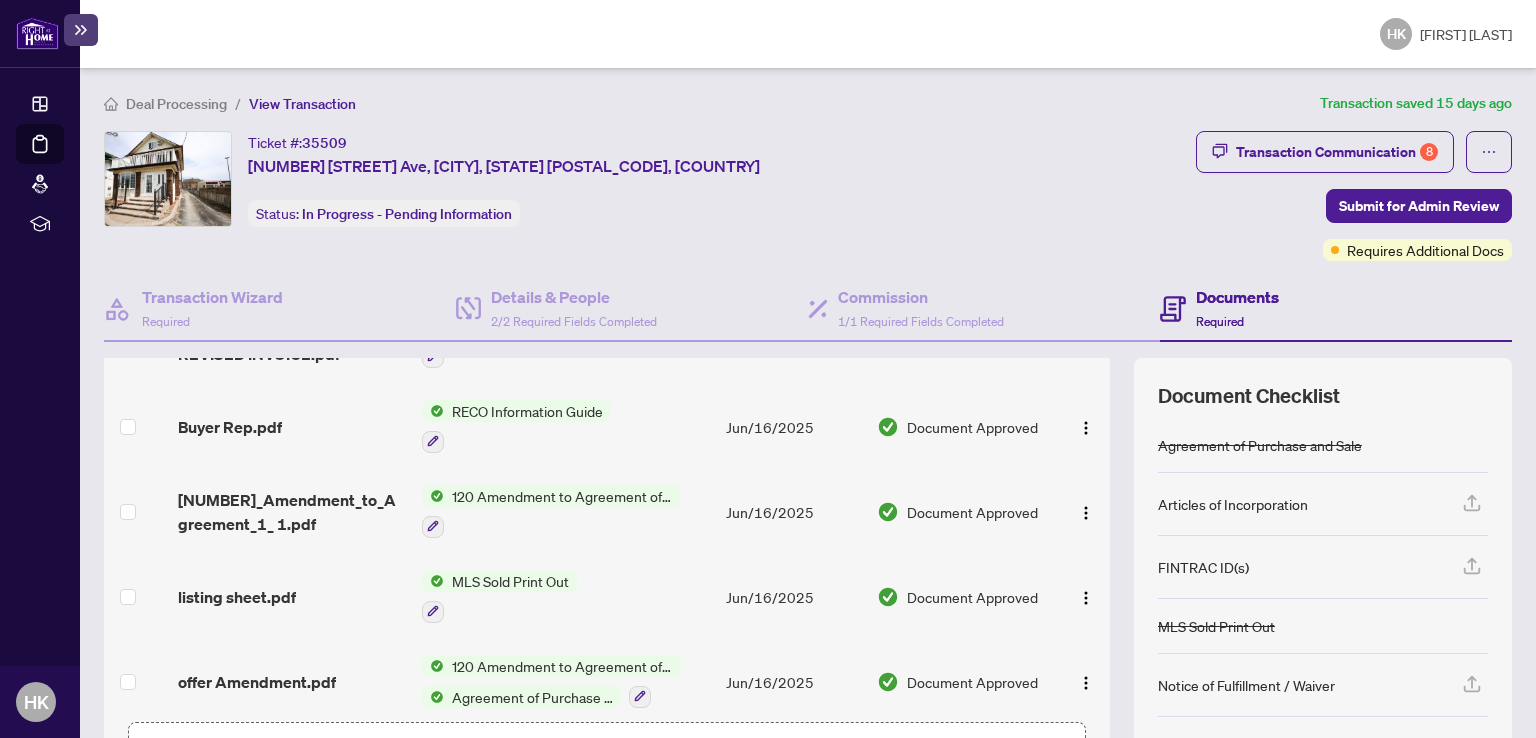 scroll, scrollTop: 0, scrollLeft: 0, axis: both 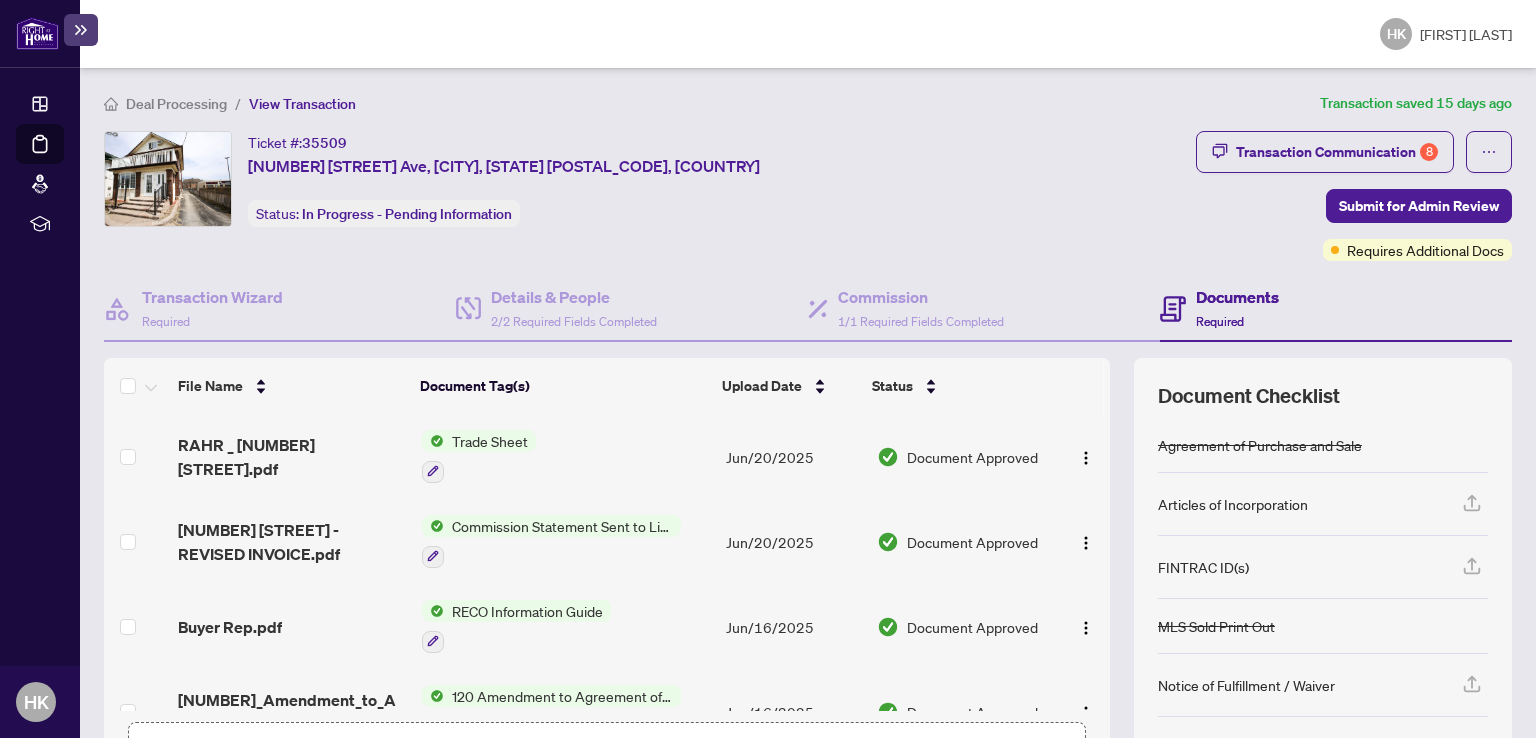 click on "Trade Sheet" at bounding box center (490, 441) 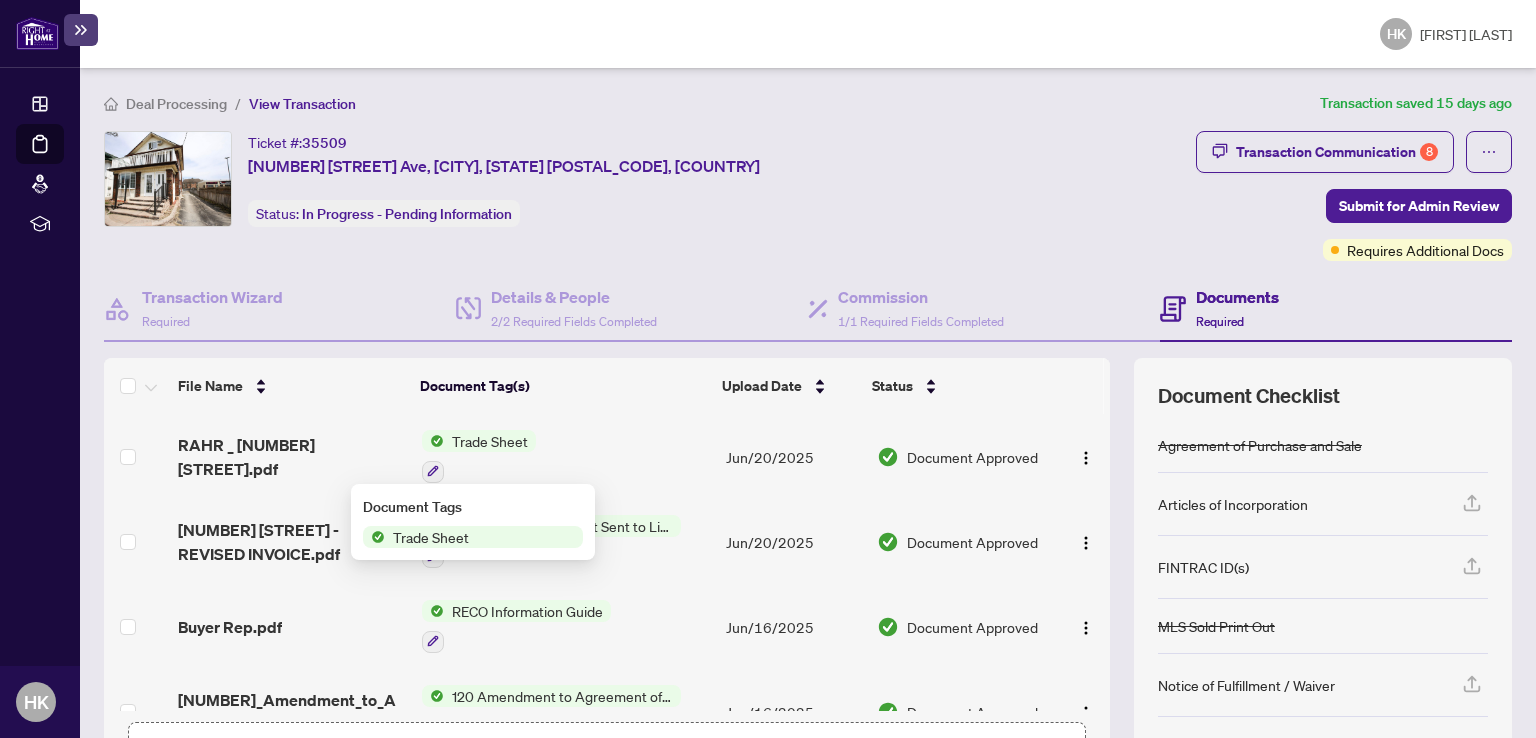 click on "Trade Sheet" at bounding box center [431, 537] 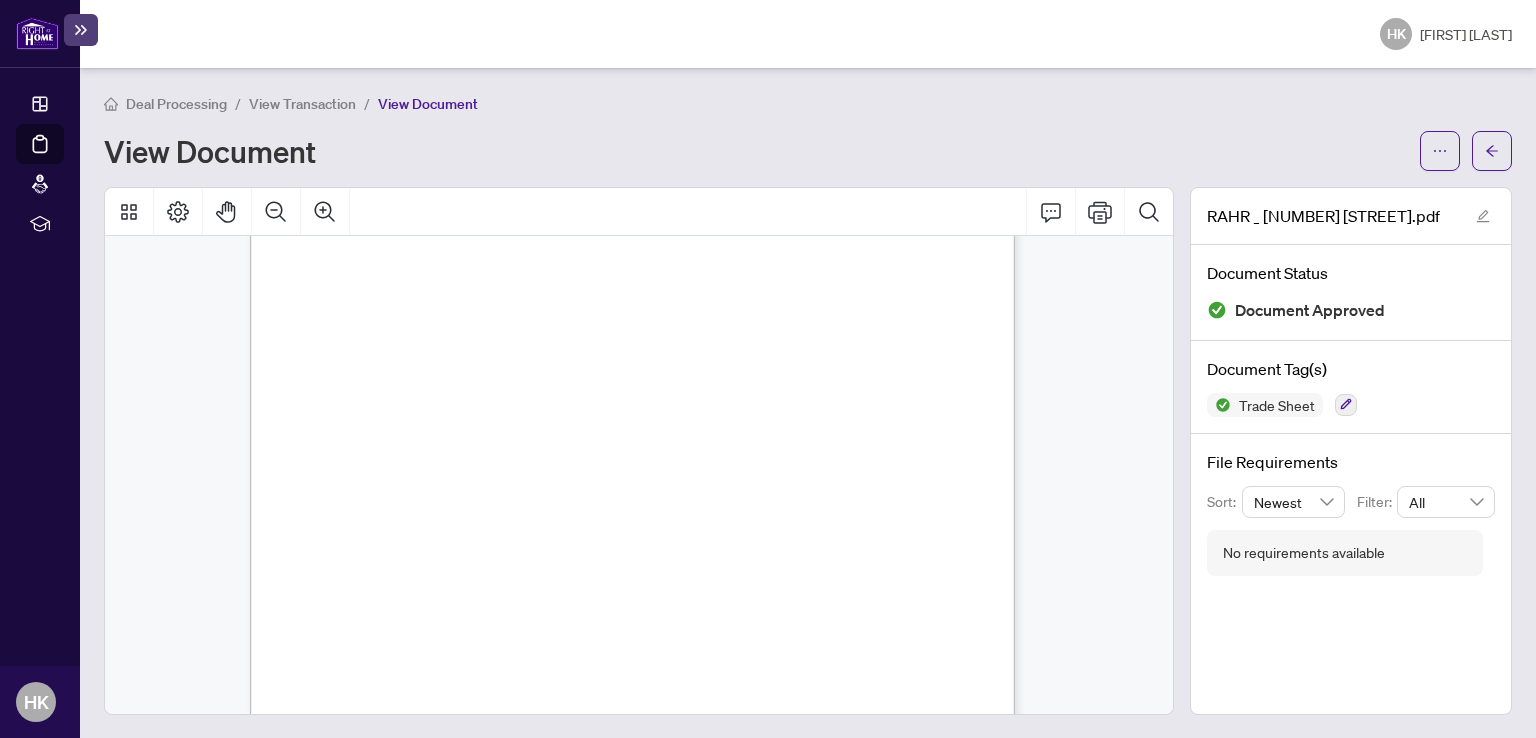 scroll, scrollTop: 0, scrollLeft: 0, axis: both 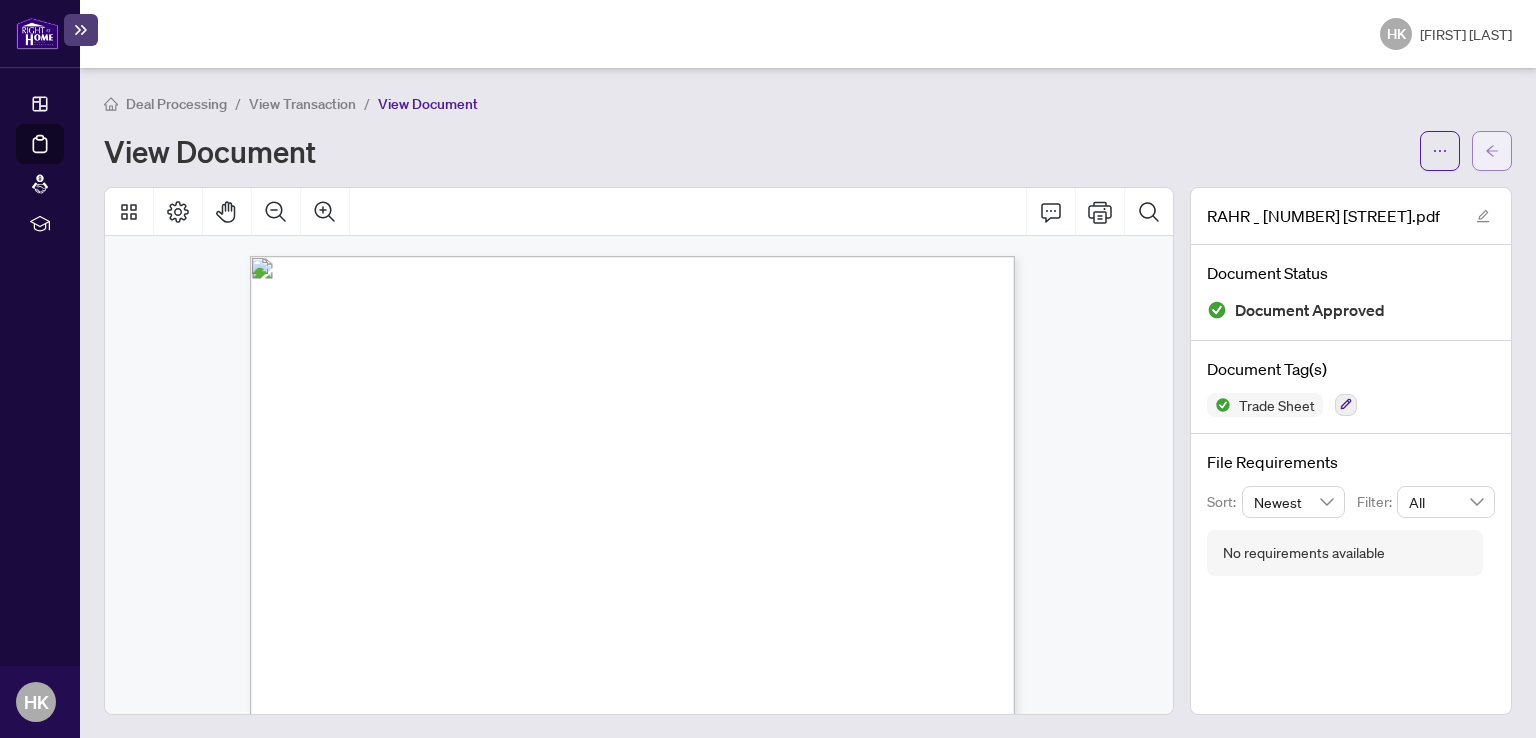 click 